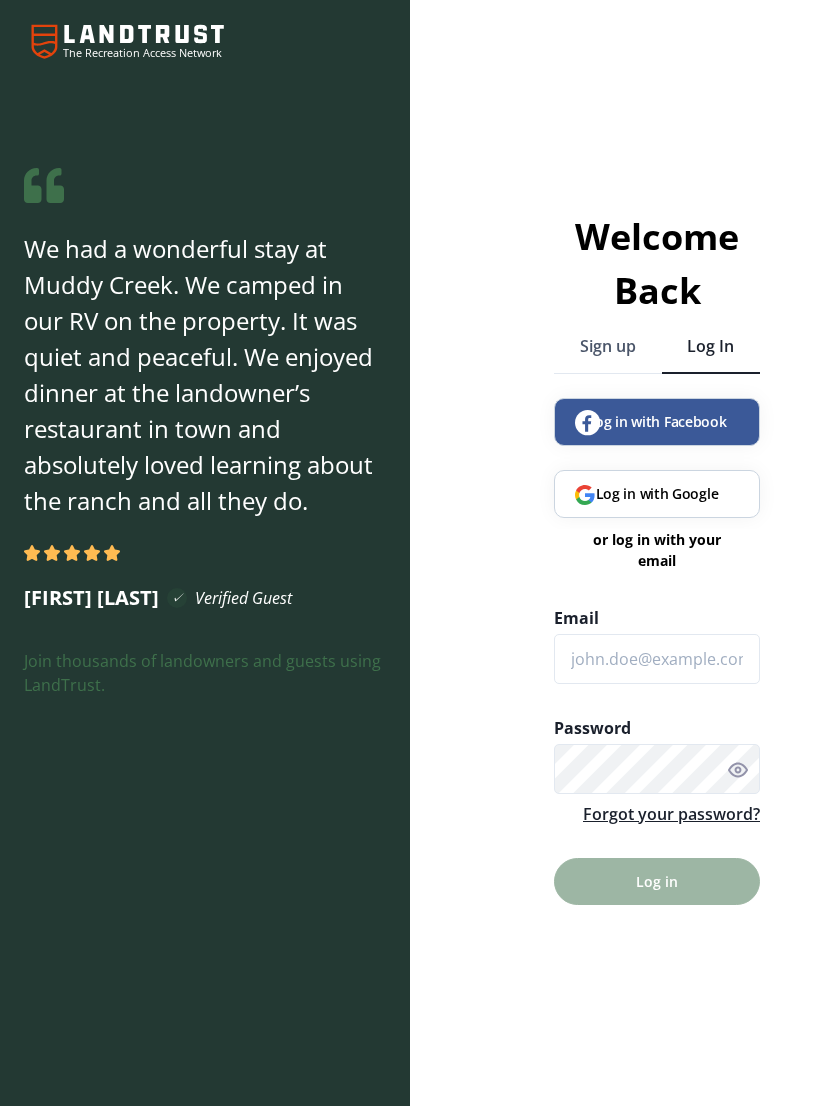 scroll, scrollTop: 0, scrollLeft: 0, axis: both 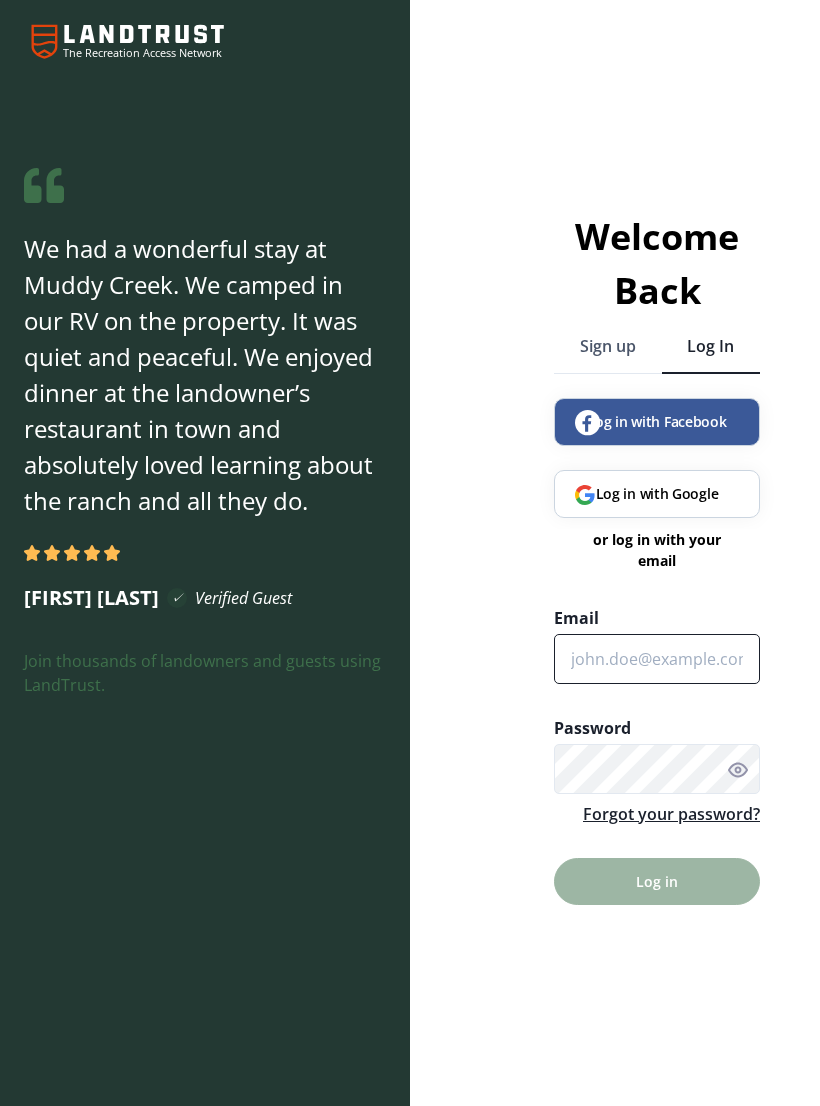 click on "Email" at bounding box center [657, 659] 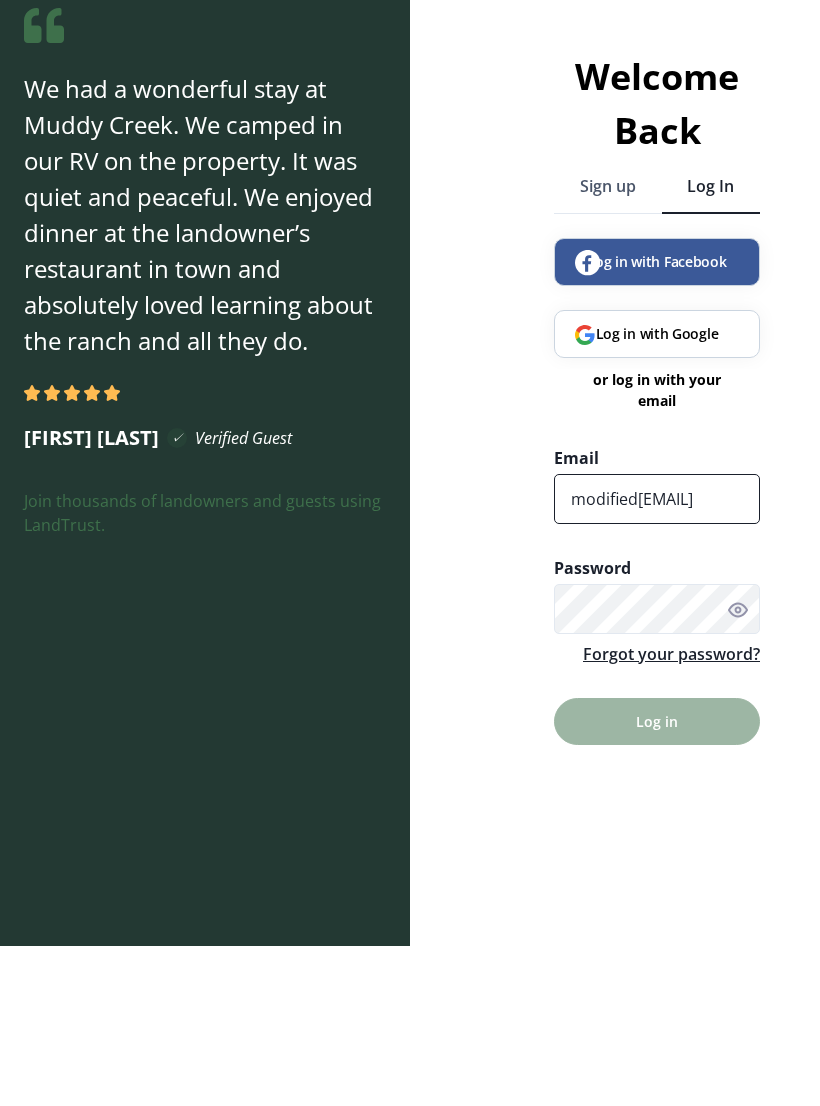 type on "modified[EMAIL]" 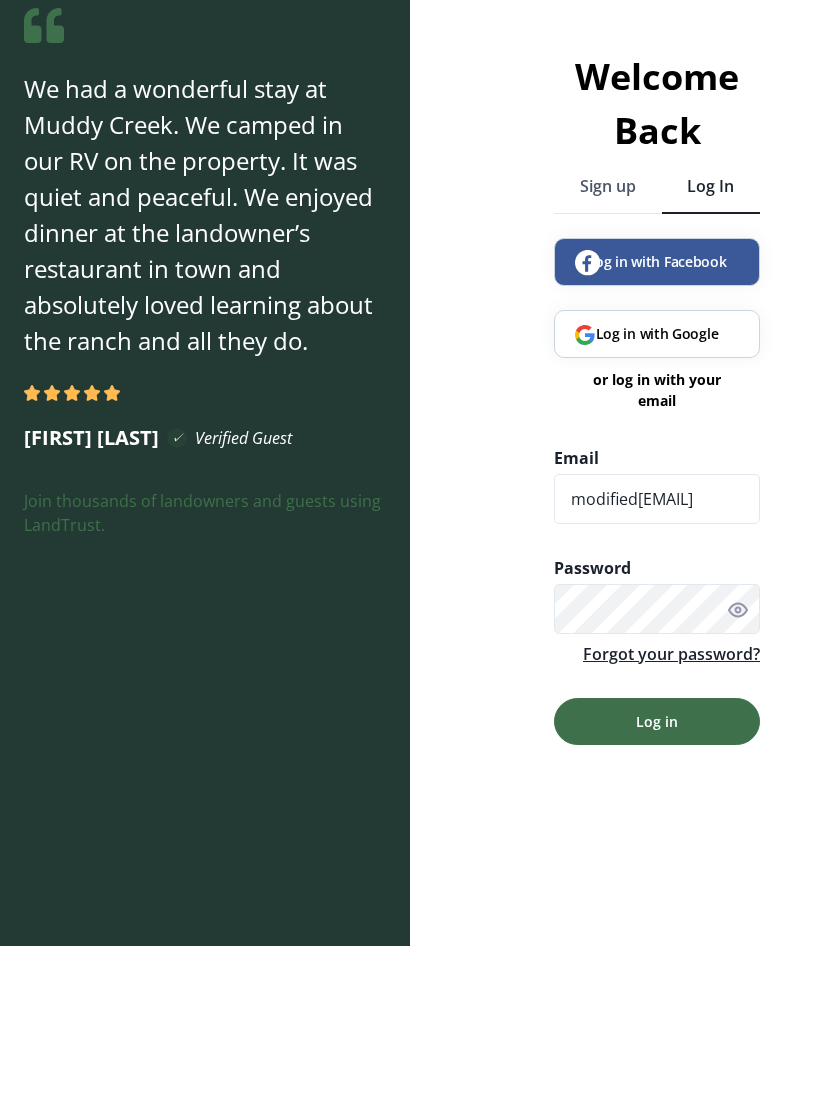 click on "Log in" at bounding box center [657, 881] 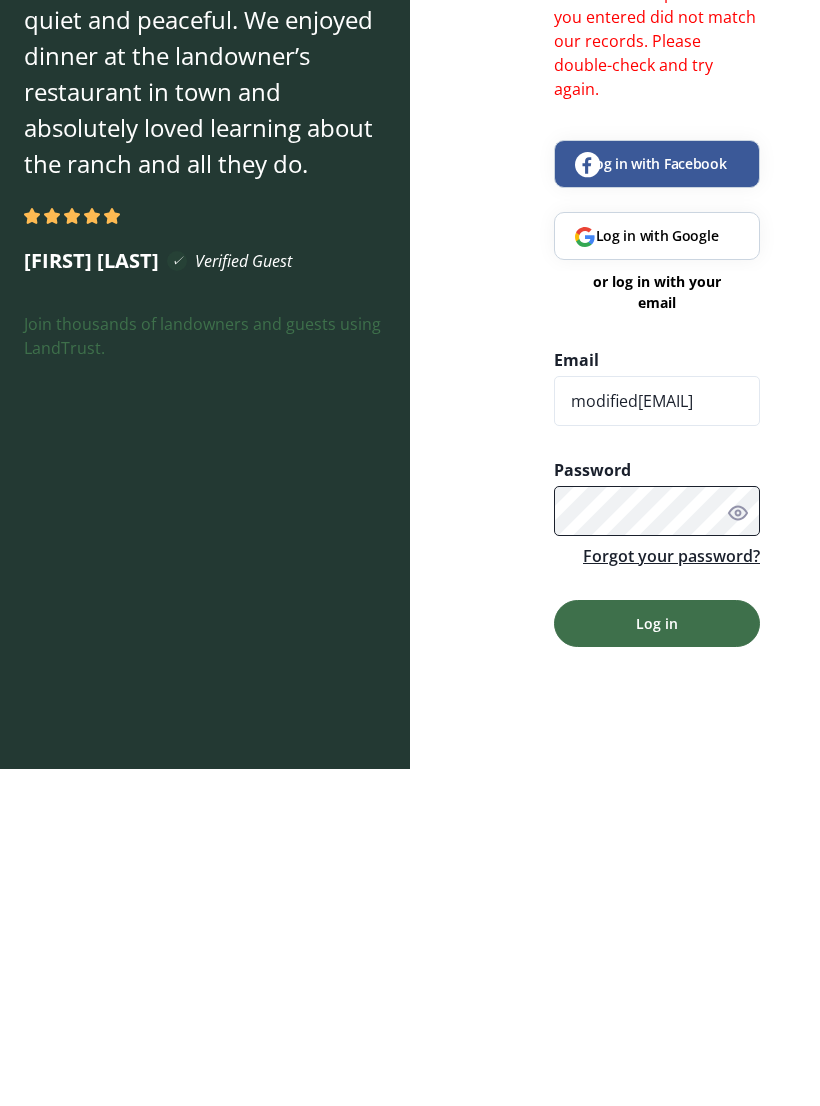 click on "Log in" at bounding box center [657, 960] 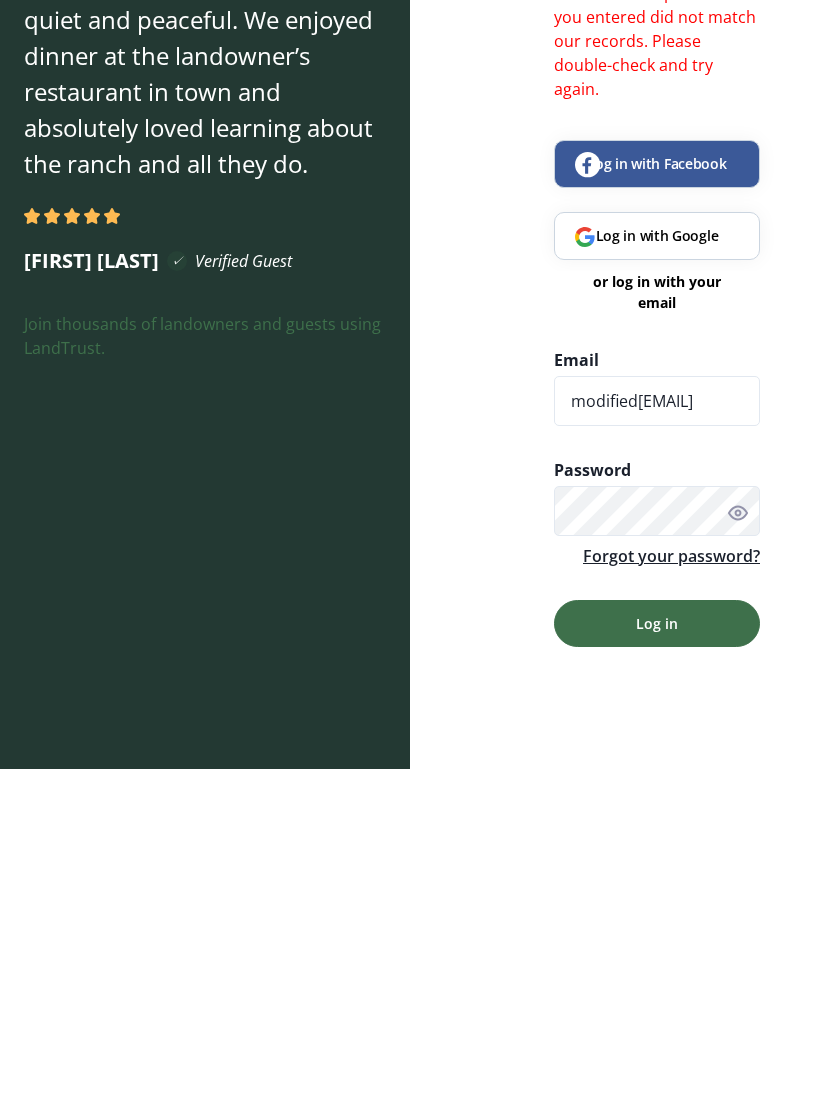 click on "Password" at bounding box center (657, 807) 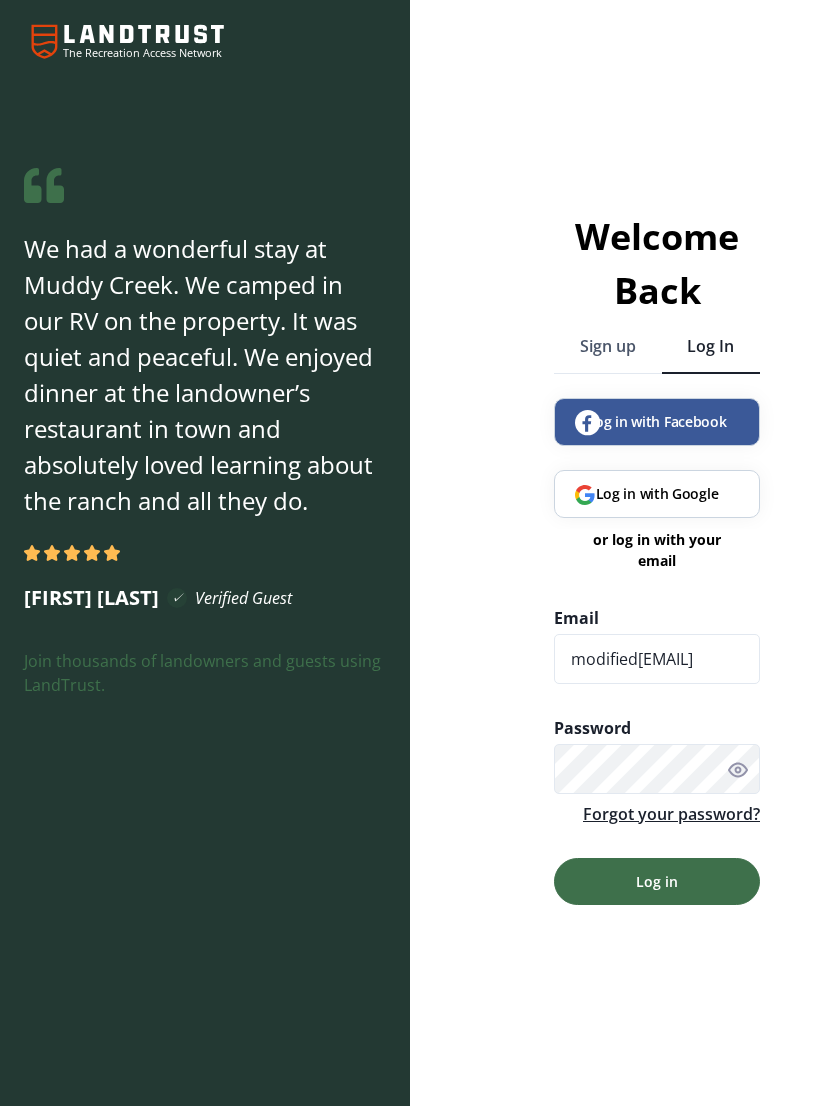 scroll, scrollTop: 0, scrollLeft: 0, axis: both 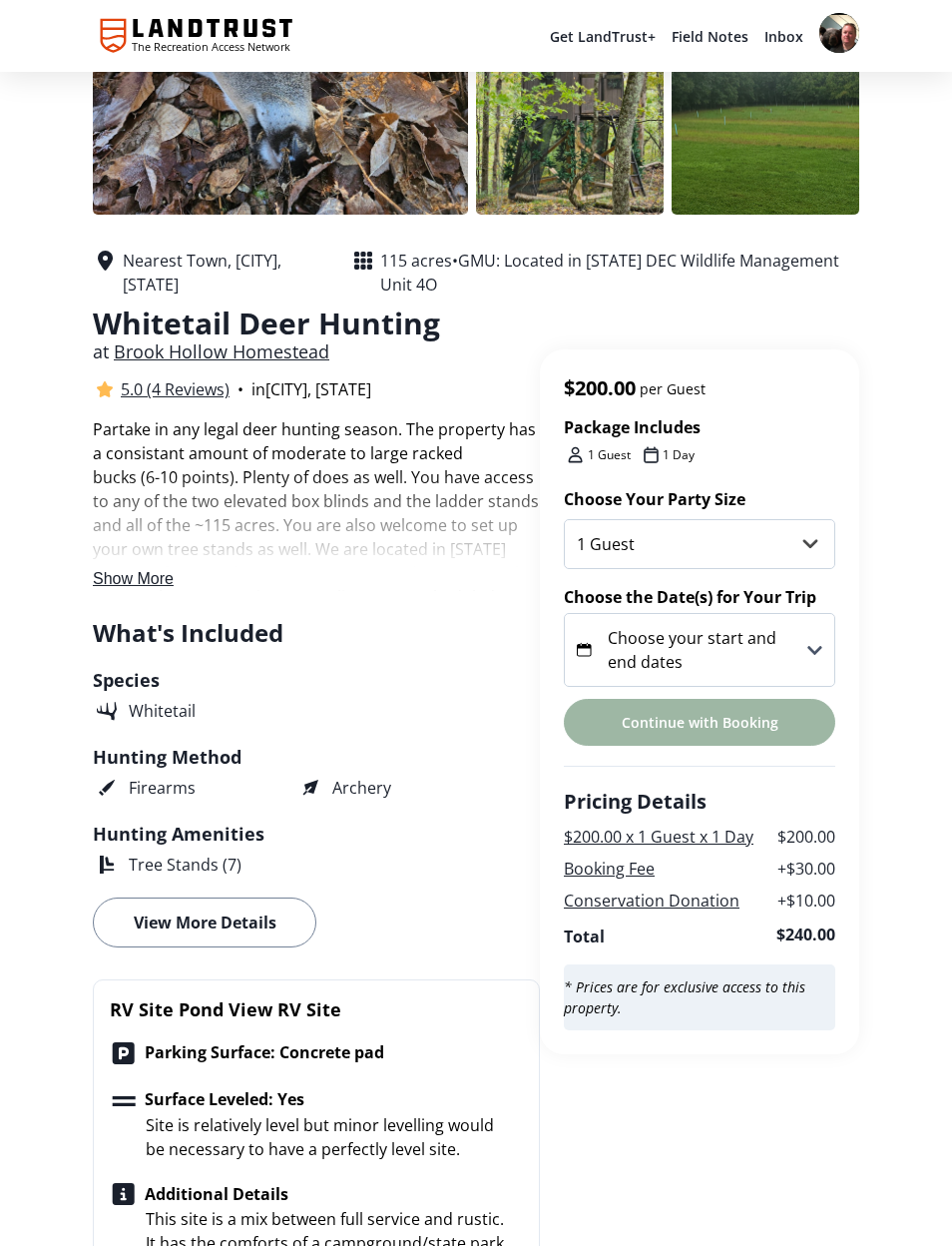 click on "Choose your start and end dates" at bounding box center (692, 650) 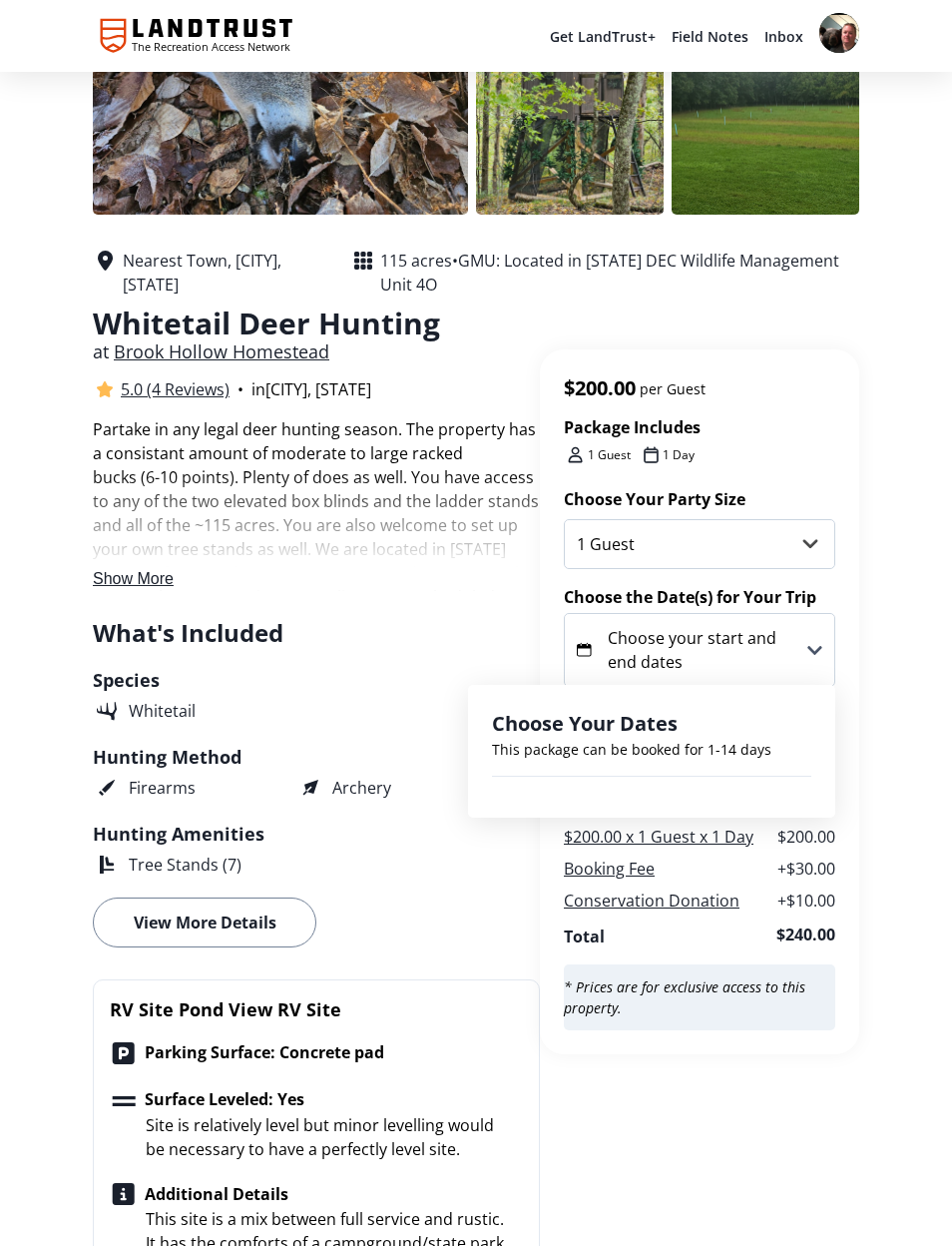 scroll, scrollTop: 249, scrollLeft: 0, axis: vertical 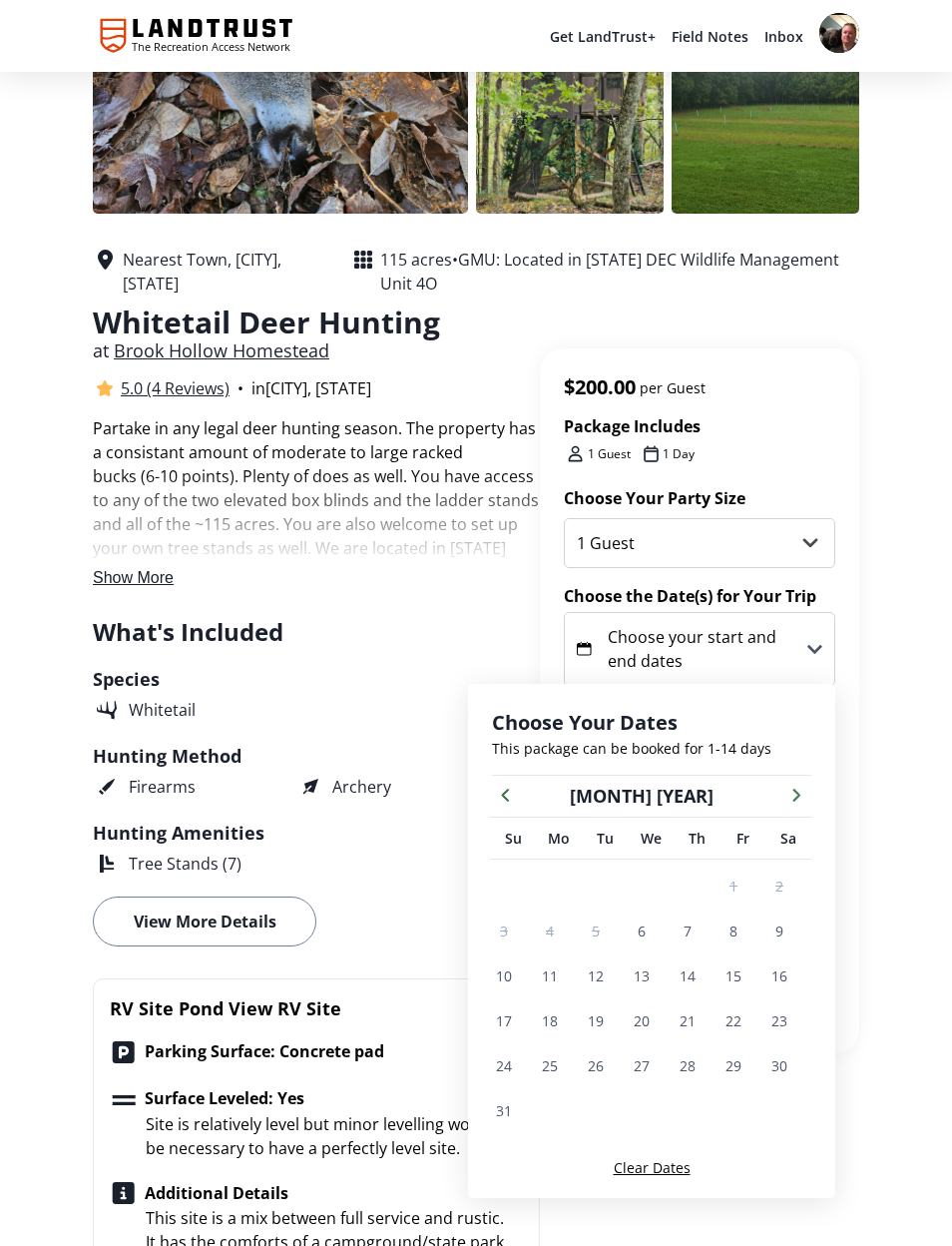 click 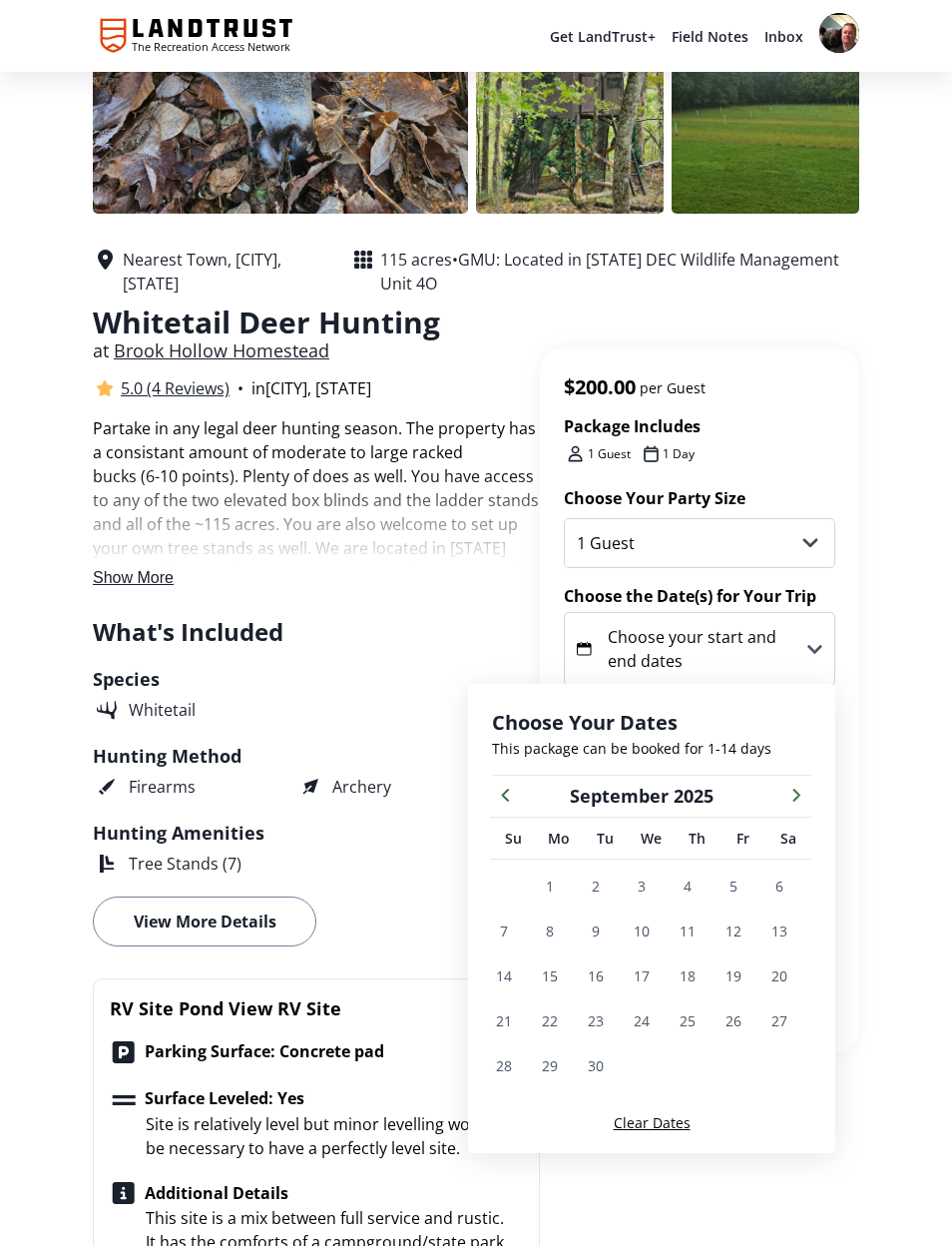 click at bounding box center [796, 794] 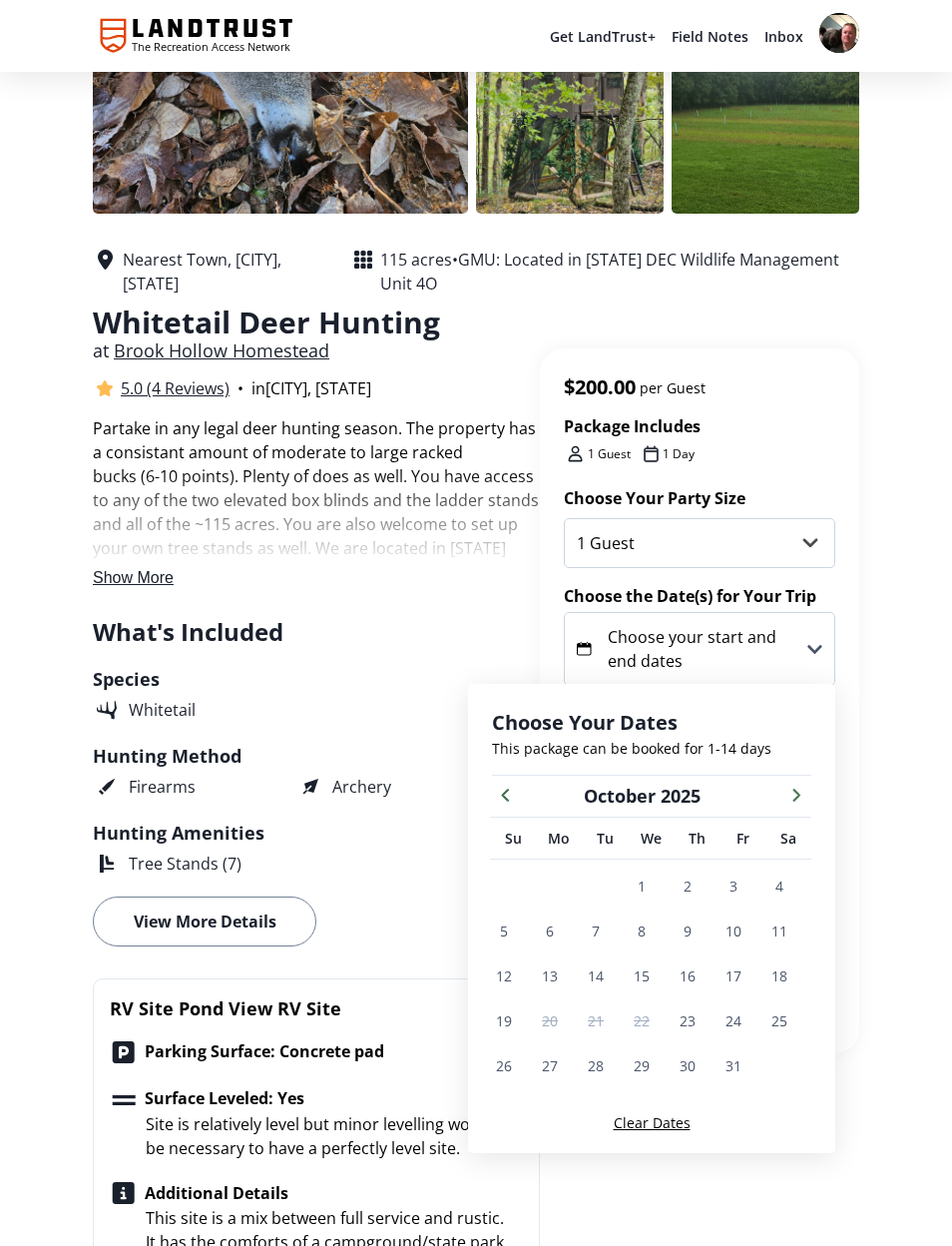 click at bounding box center (796, 794) 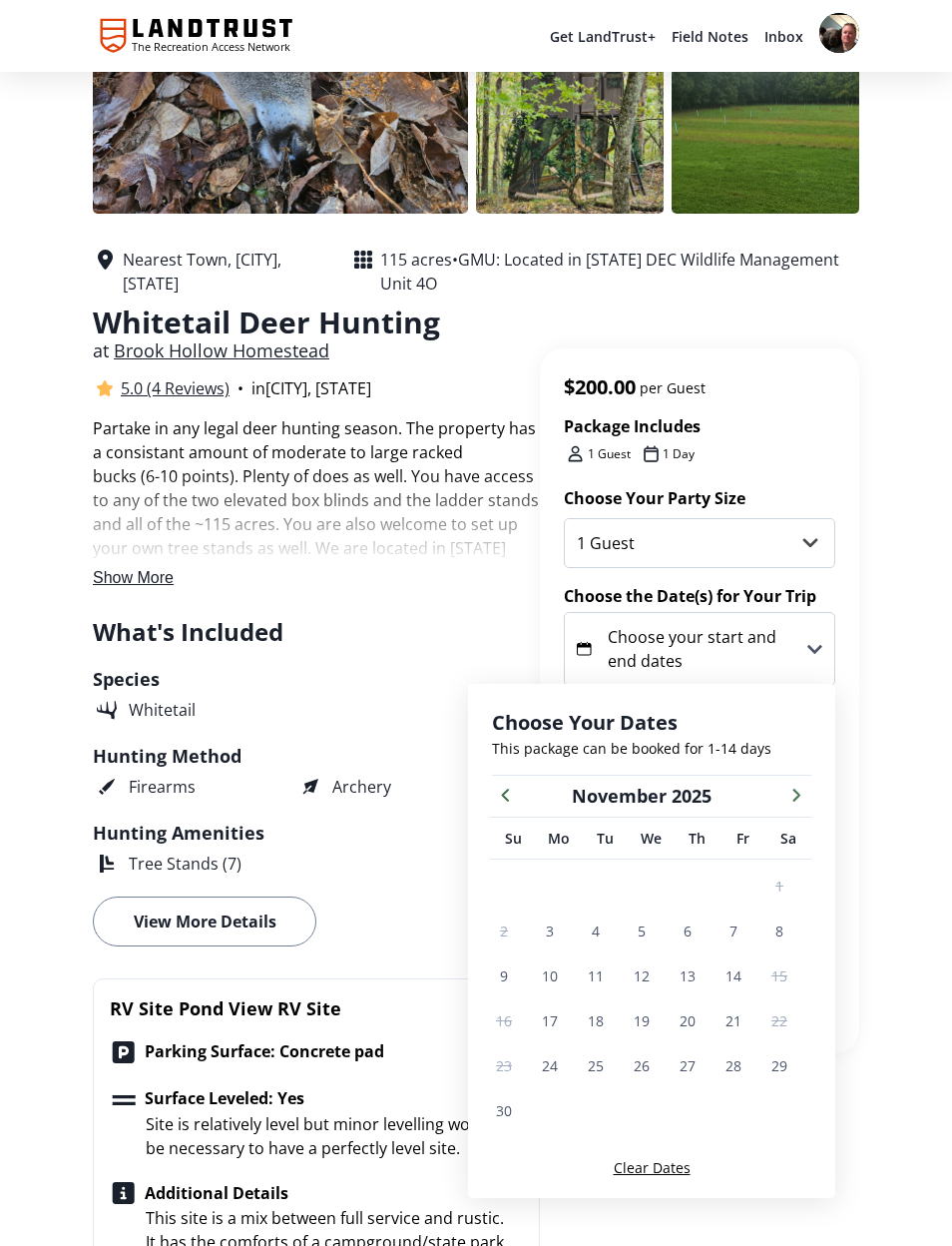 click at bounding box center [505, 794] 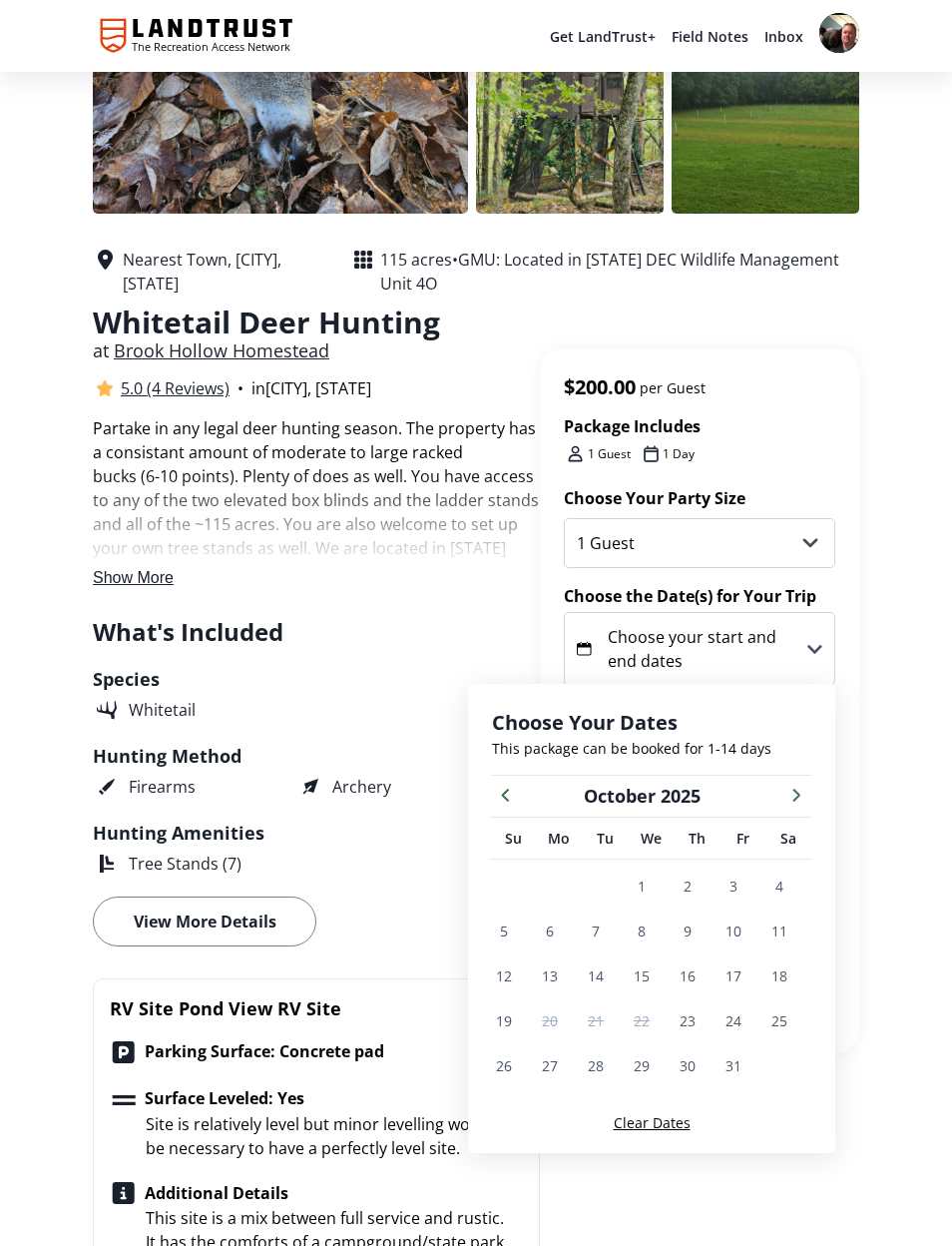 click on "6" at bounding box center (550, 931) 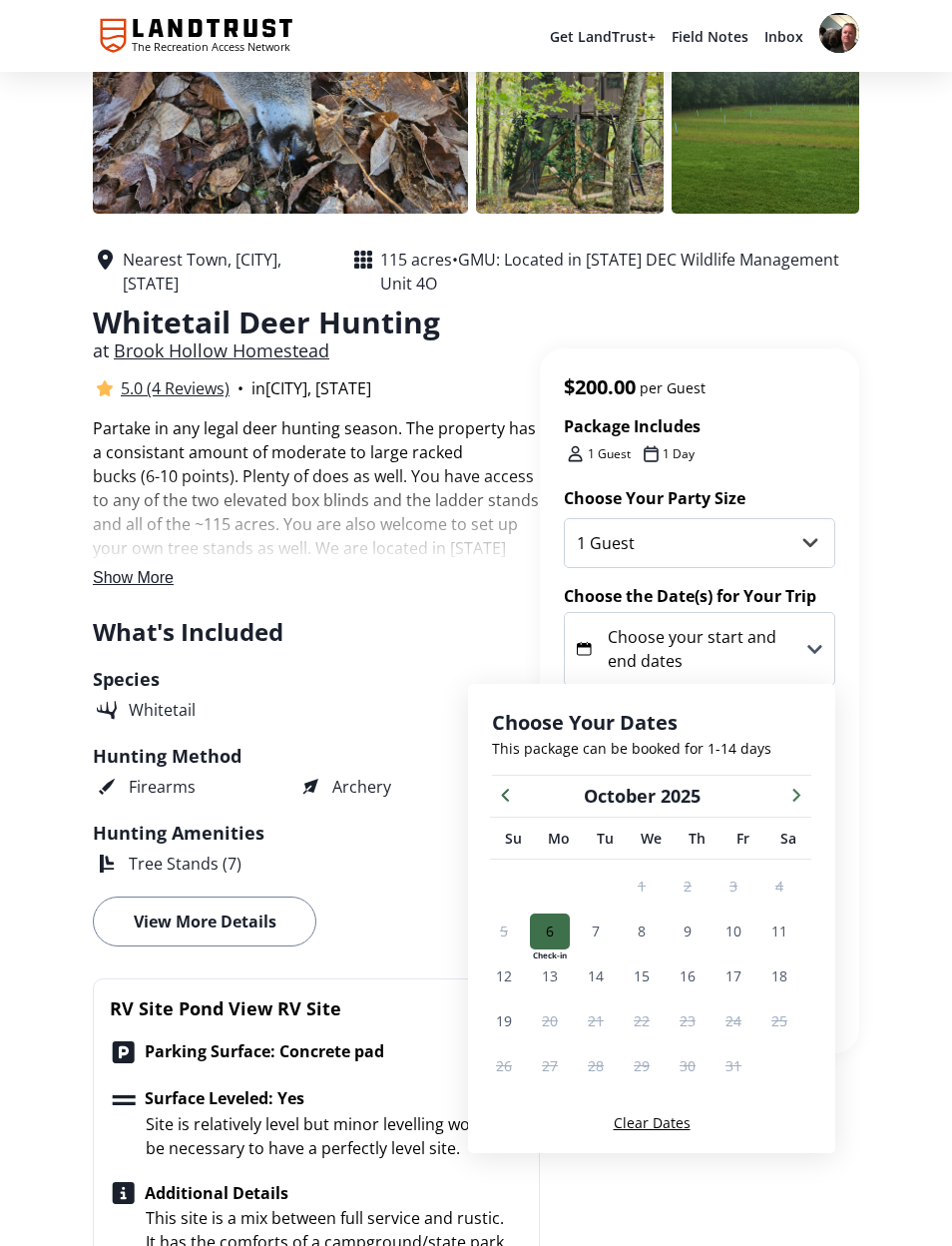 click on "8" at bounding box center (642, 931) 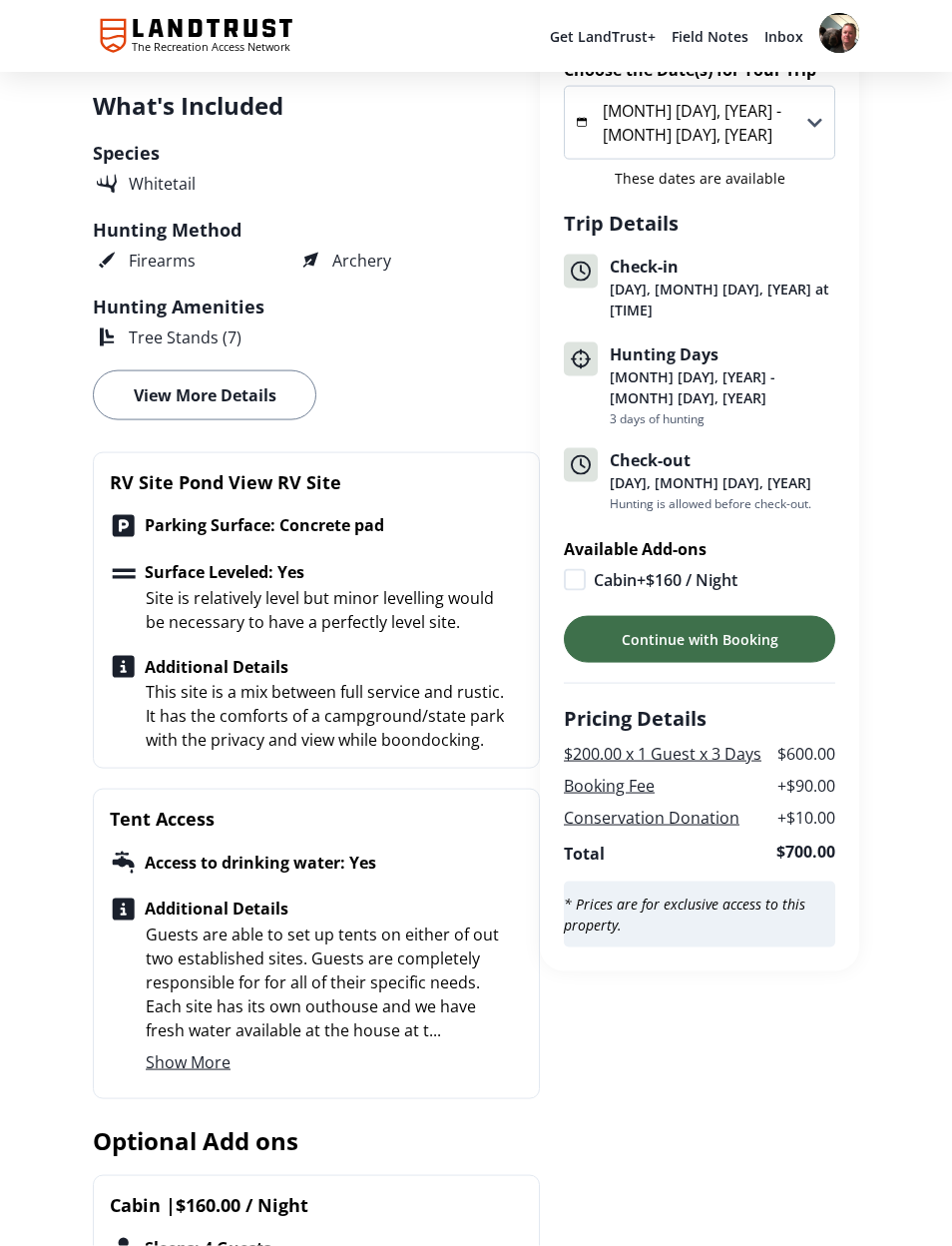 scroll, scrollTop: 776, scrollLeft: 0, axis: vertical 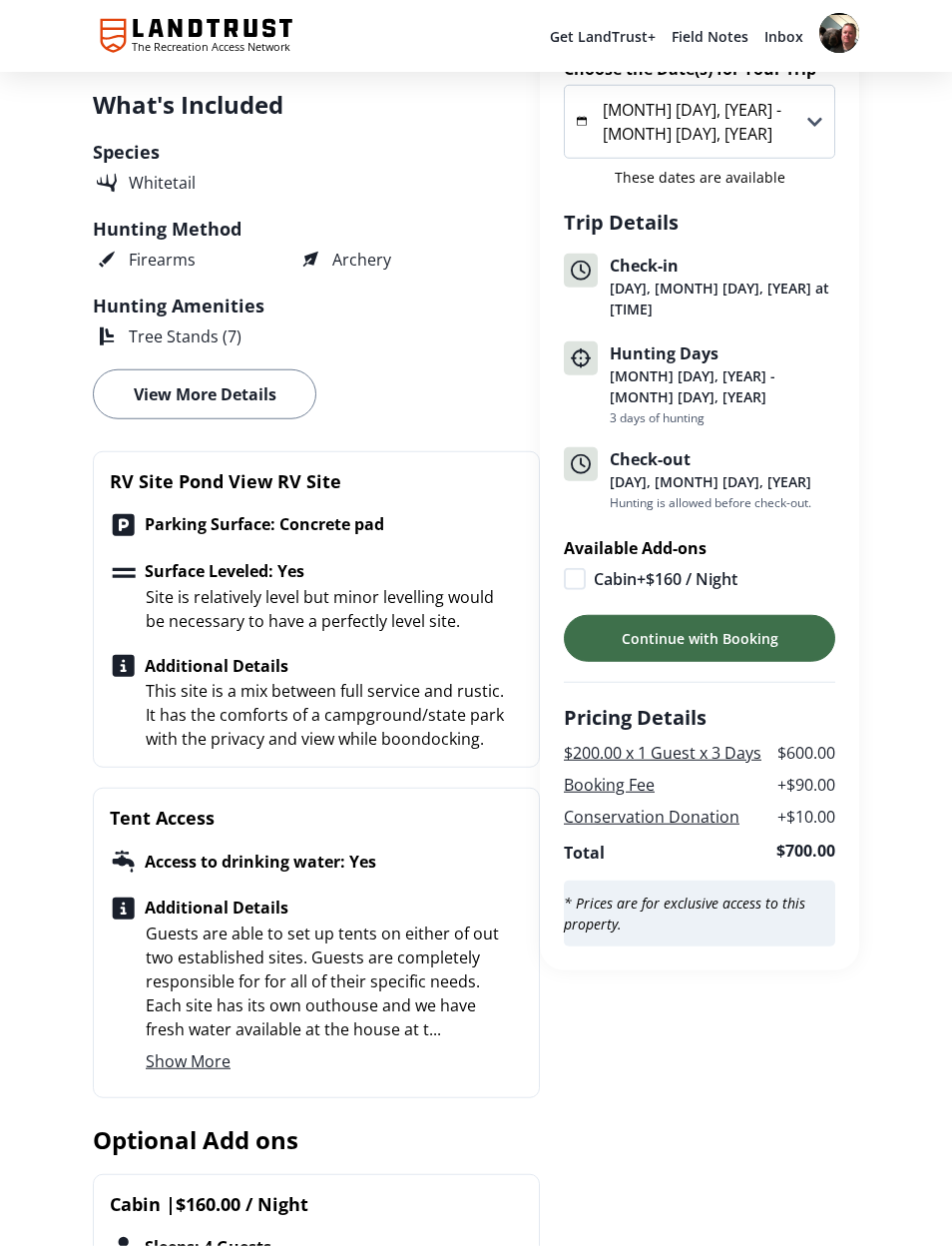 click on "Show More" at bounding box center [188, 1061] 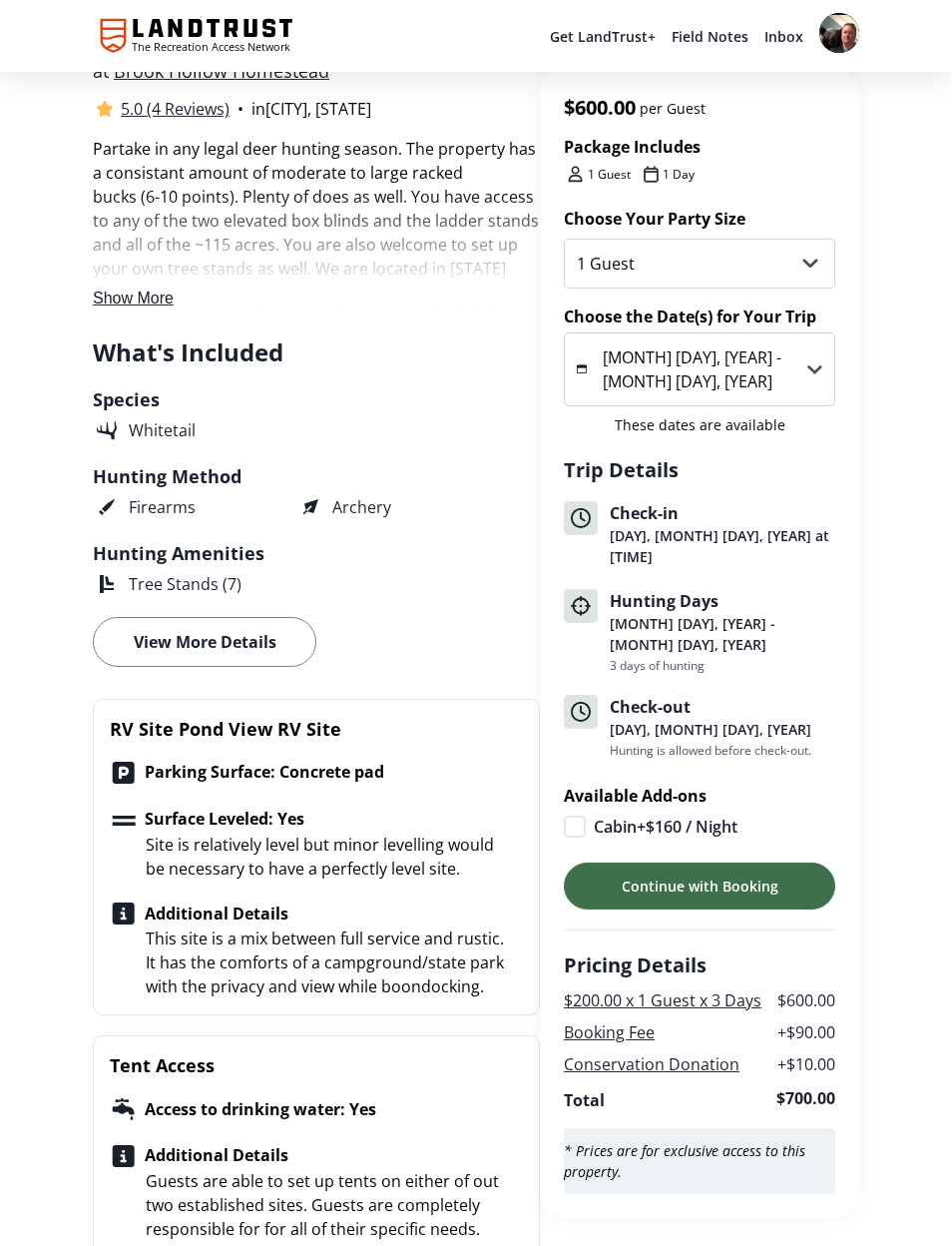 scroll, scrollTop: 527, scrollLeft: 0, axis: vertical 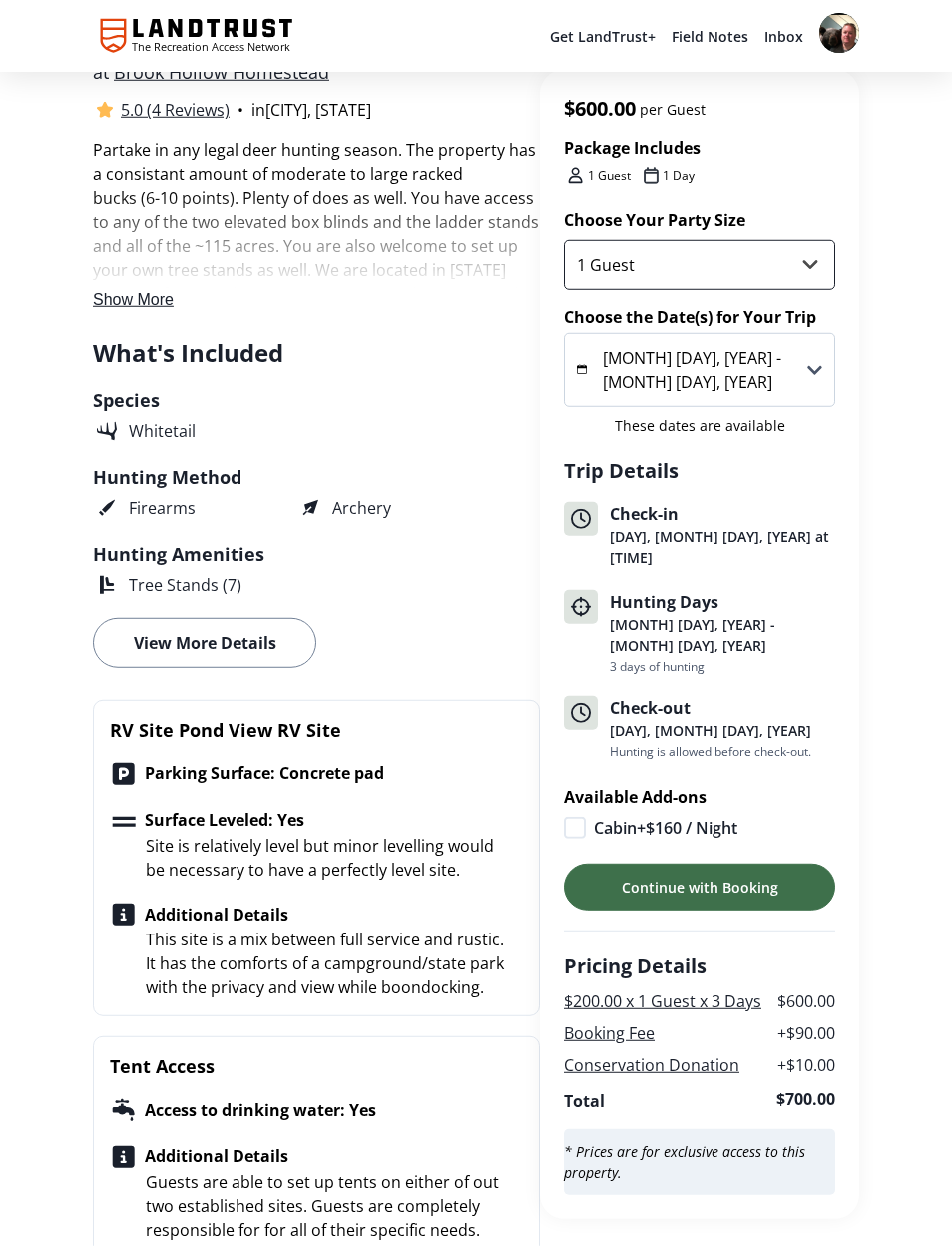click on "1  Guest 2  Guests 3  Guests 4  Guests" at bounding box center [700, 265] 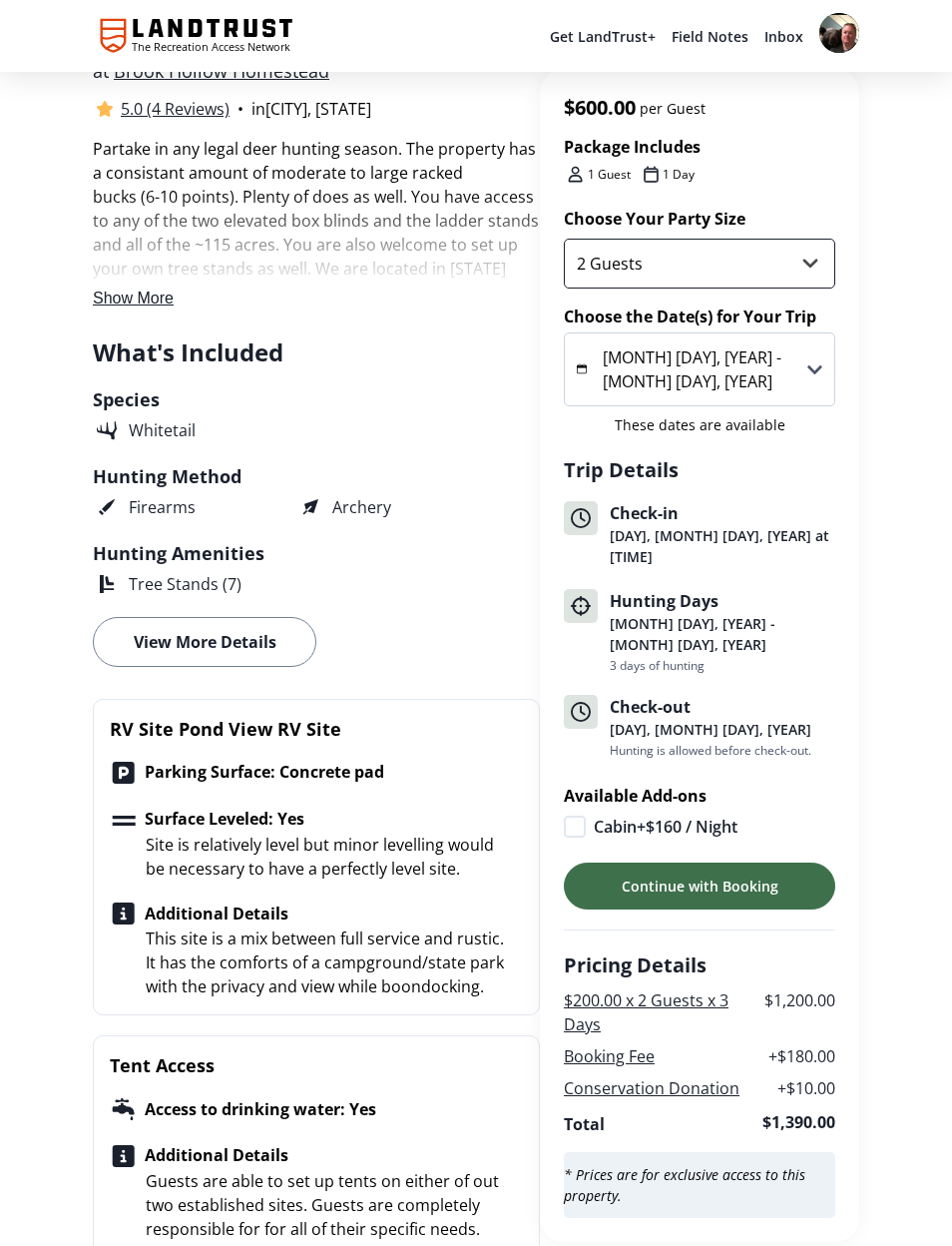 click on "1  Guest 2  Guests 3  Guests 4  Guests" at bounding box center (700, 264) 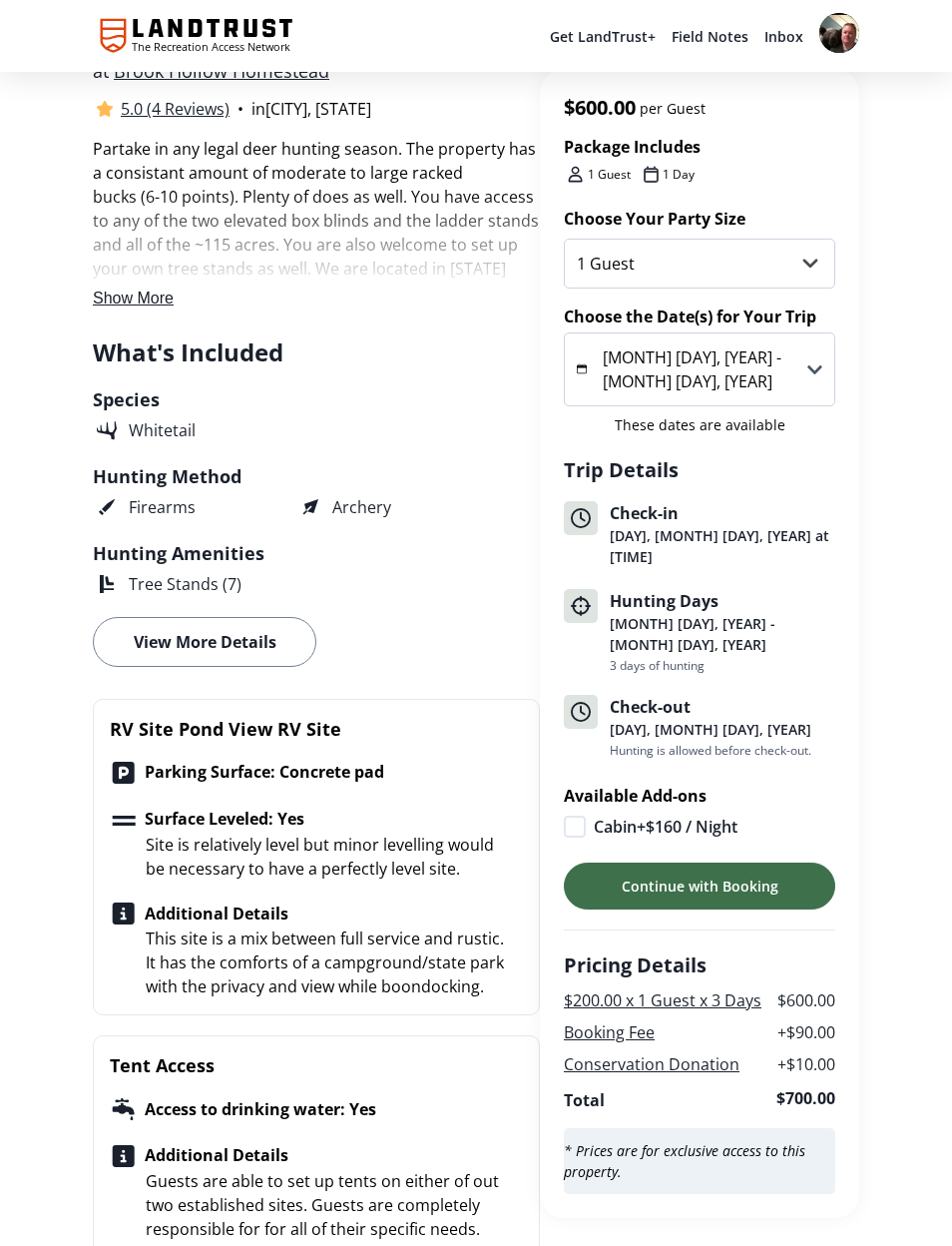 click on "Cabin + $160 / Night" at bounding box center [700, 827] 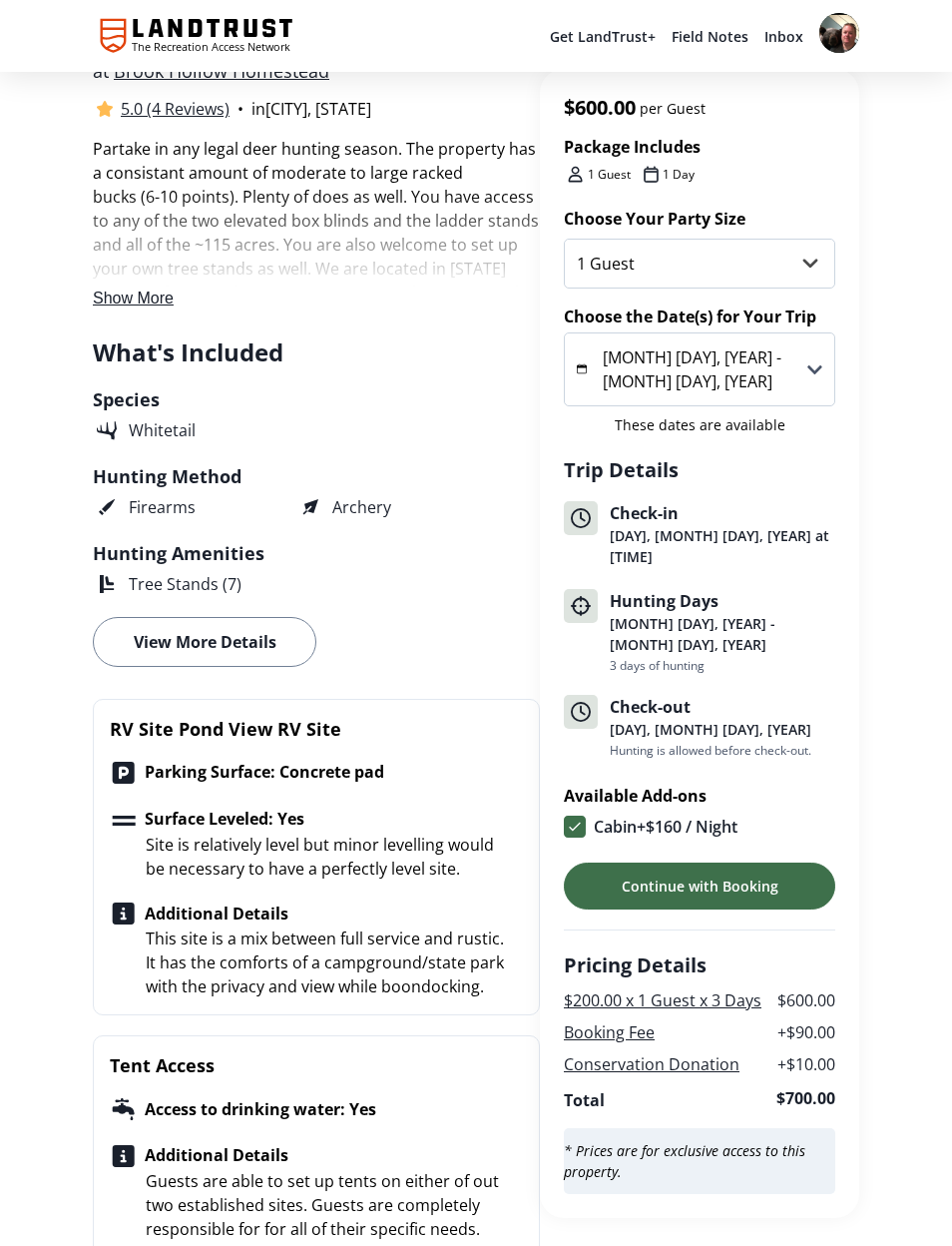 checkbox on "true" 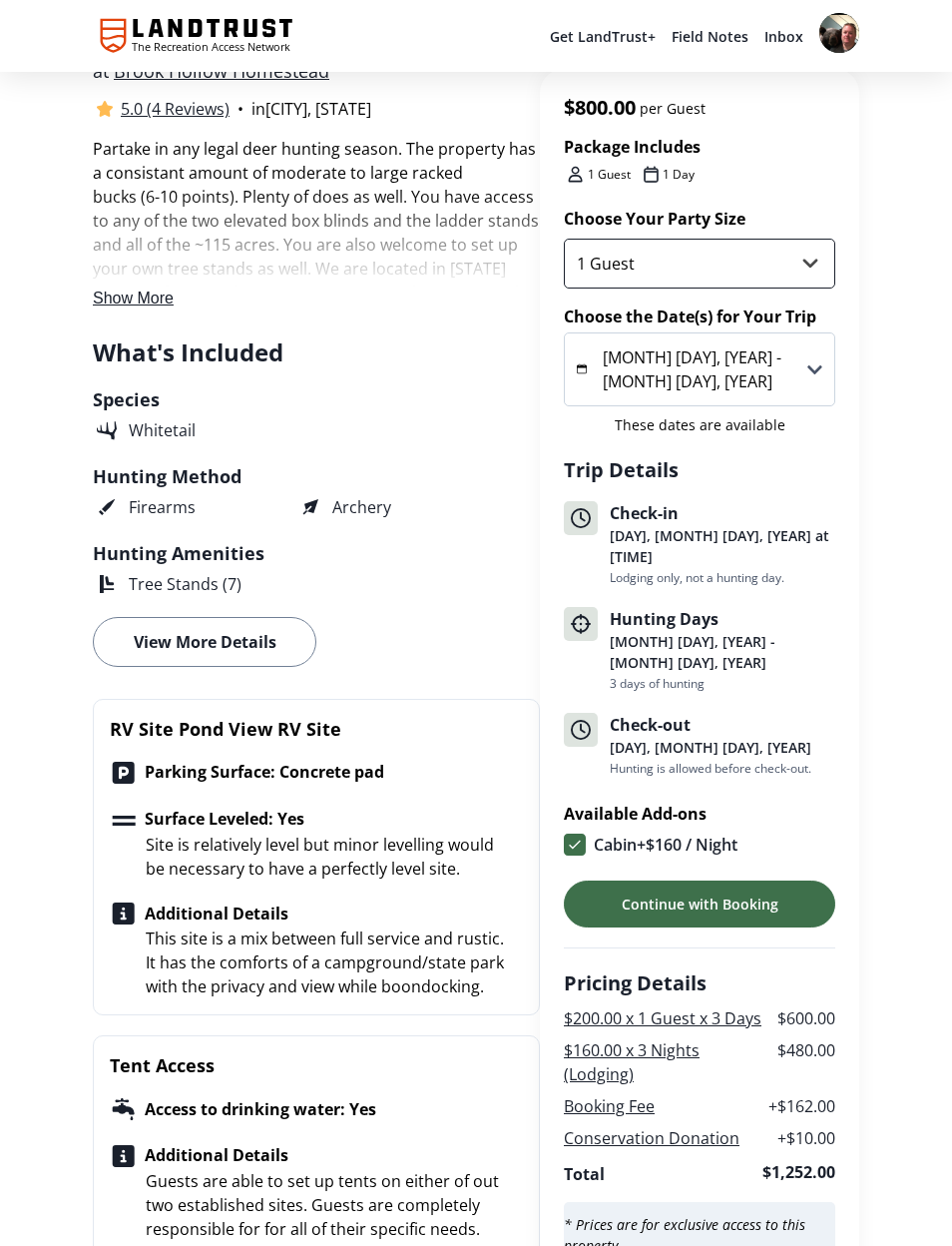 click on "1  Guest 2  Guests 3  Guests 4  Guests" at bounding box center [700, 264] 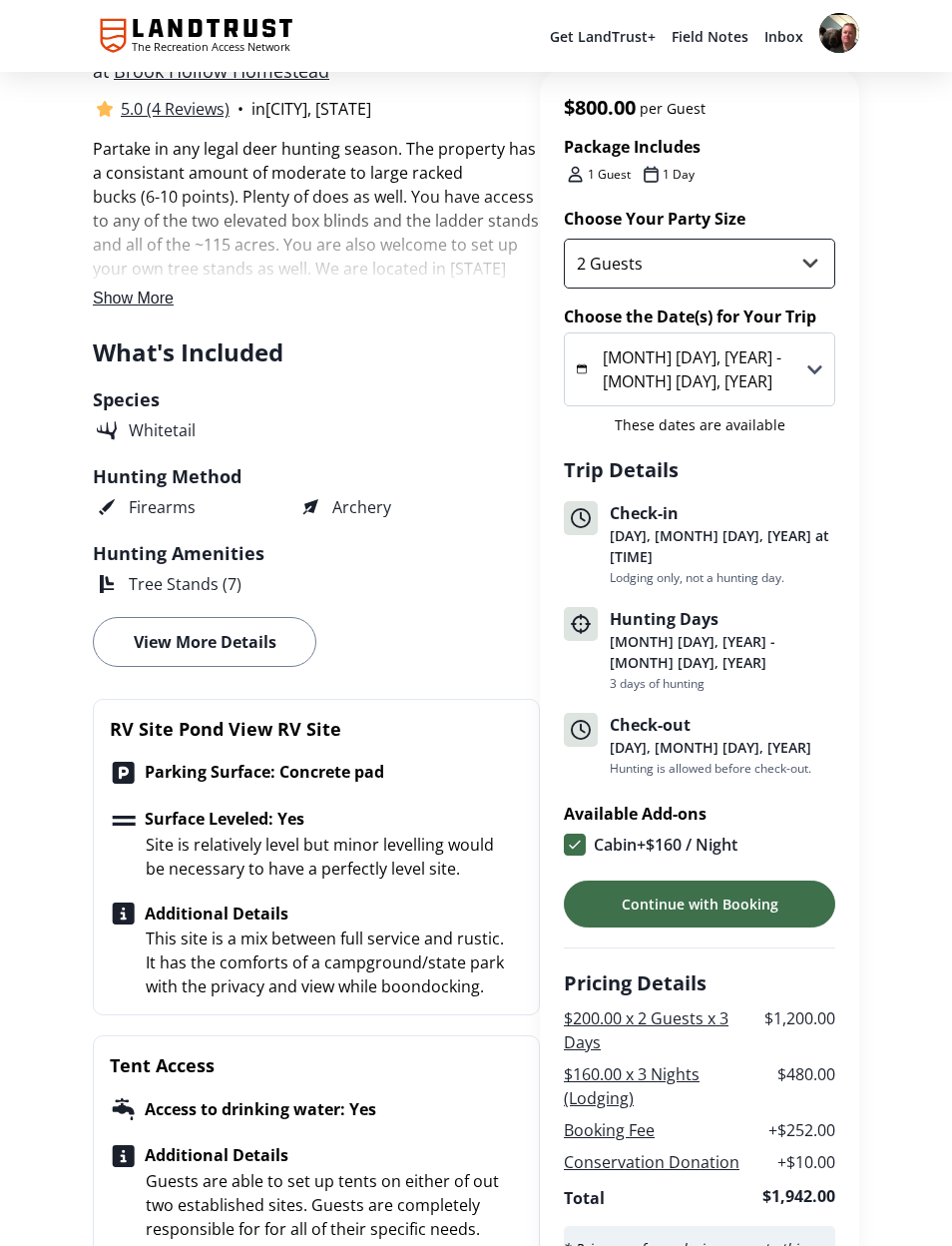 click on "1  Guest 2  Guests 3  Guests 4  Guests" at bounding box center (700, 264) 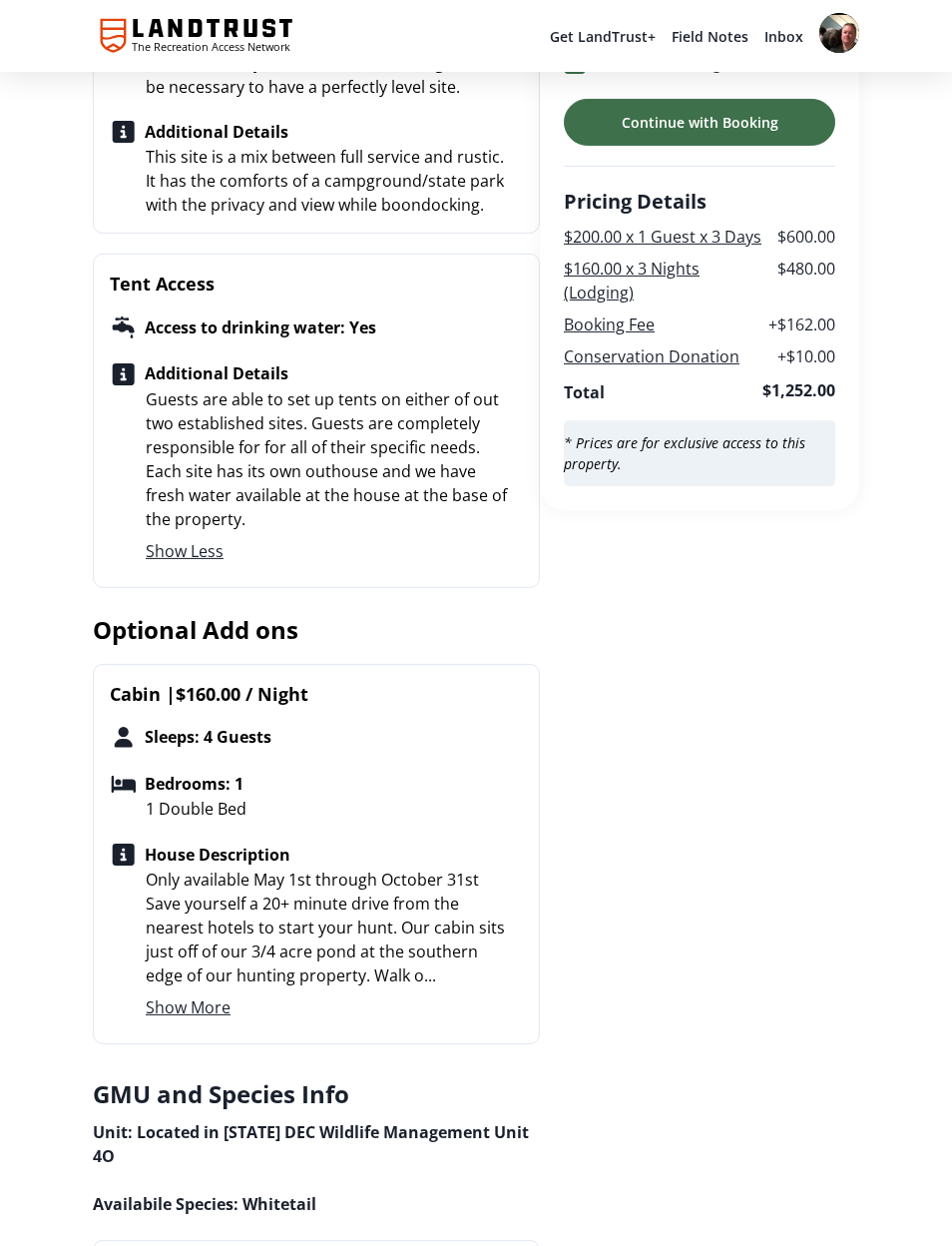 scroll, scrollTop: 1313, scrollLeft: 0, axis: vertical 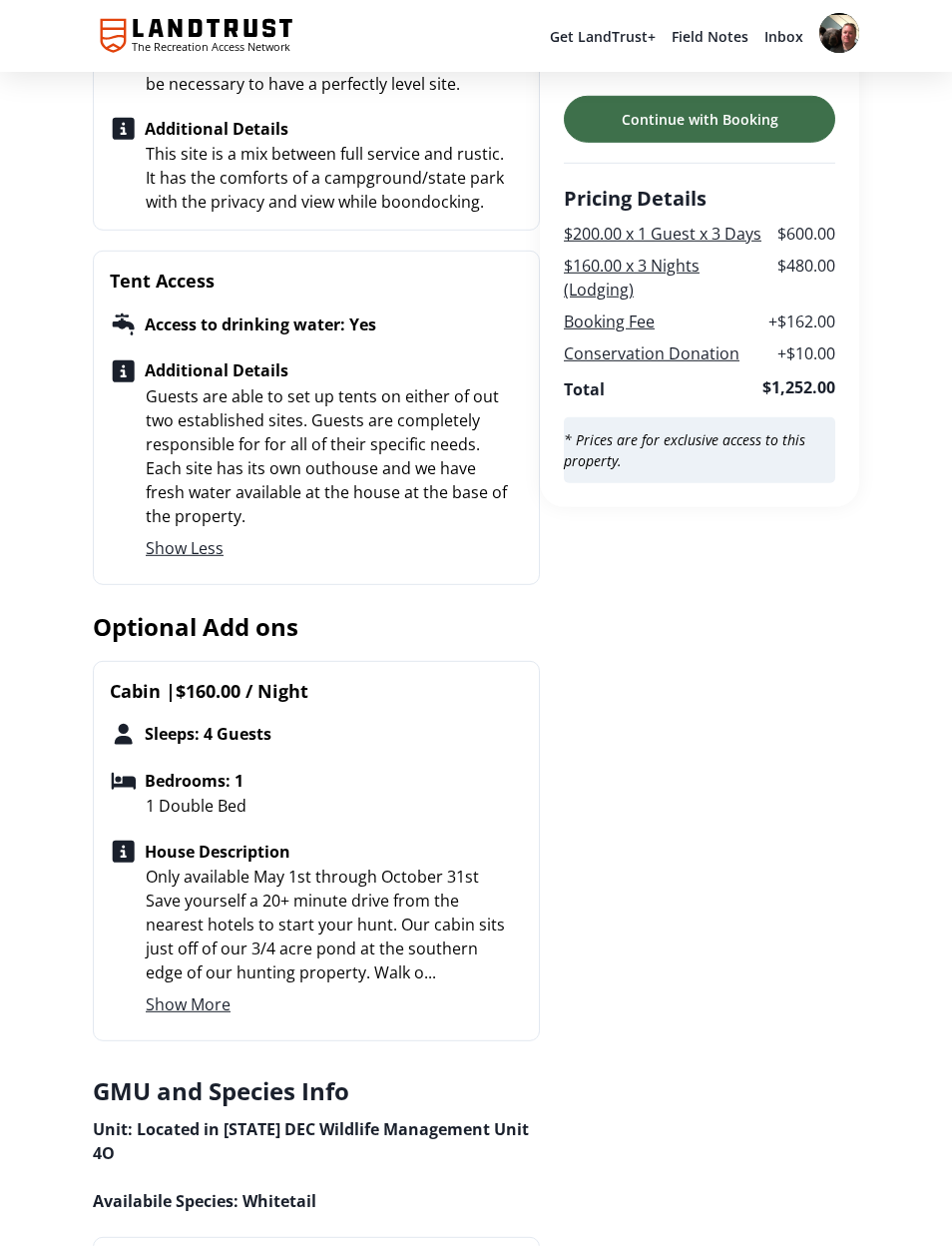 click on "Show More" at bounding box center [188, 1004] 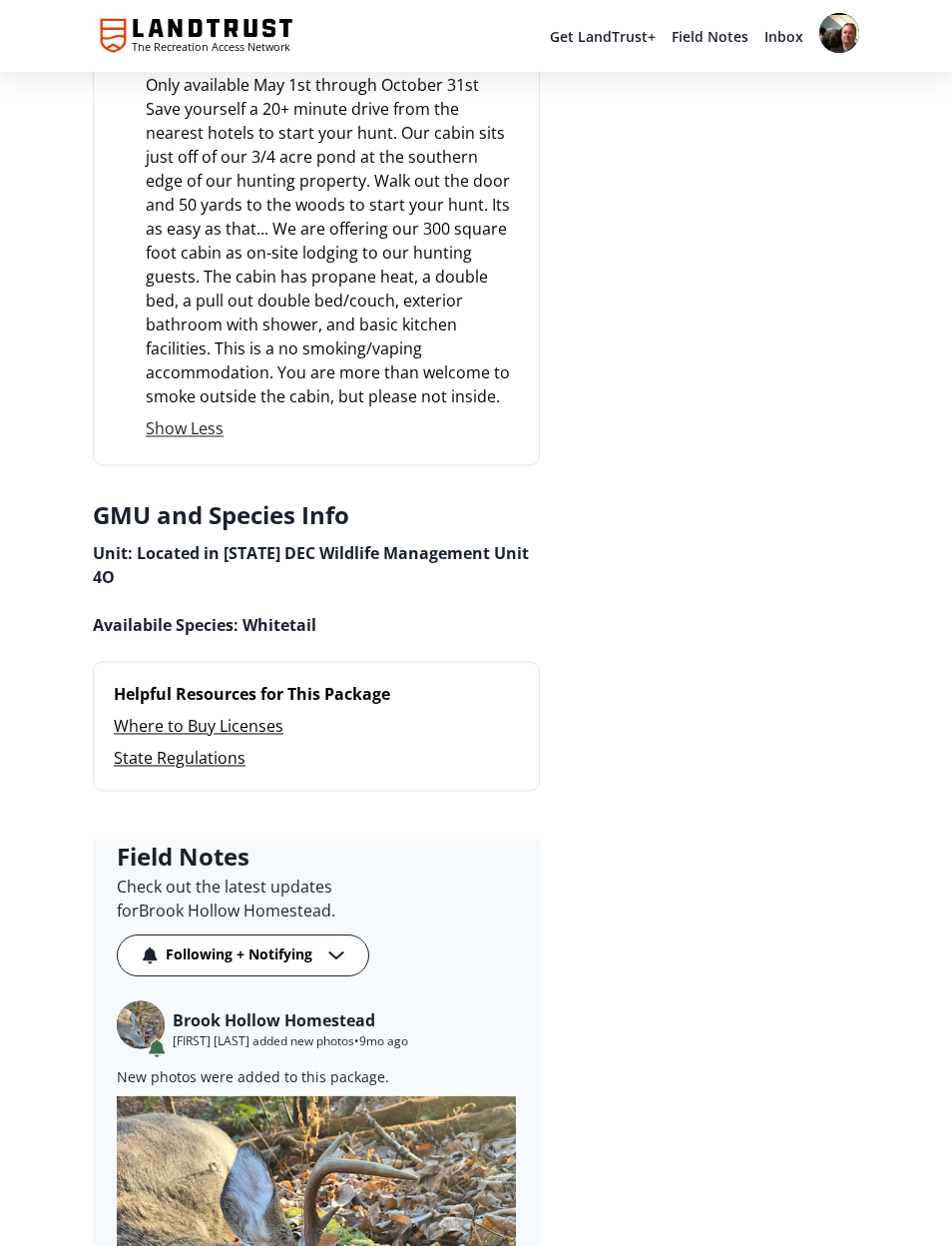 scroll, scrollTop: 2295, scrollLeft: 0, axis: vertical 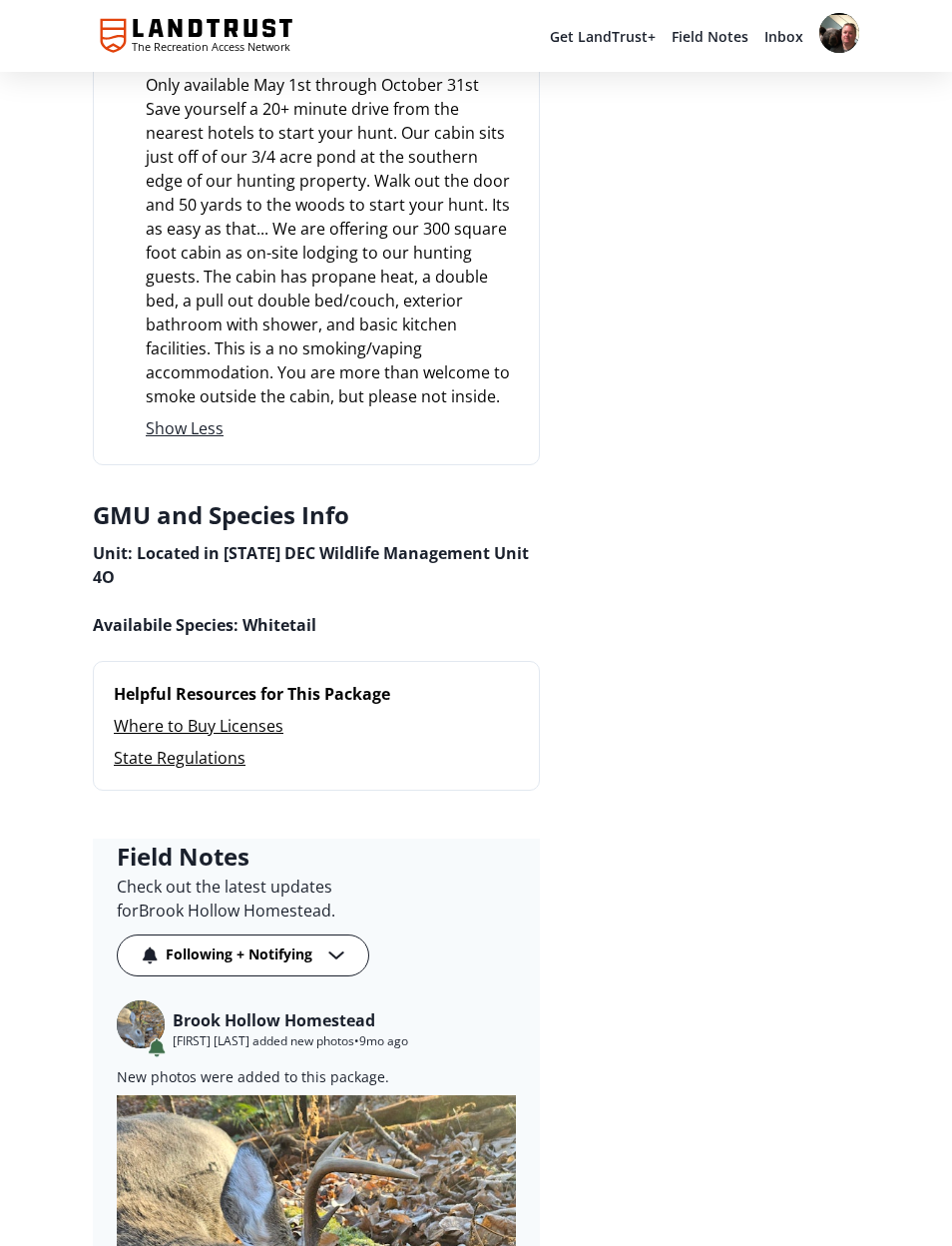 click on "State Regulations" at bounding box center (180, 758) 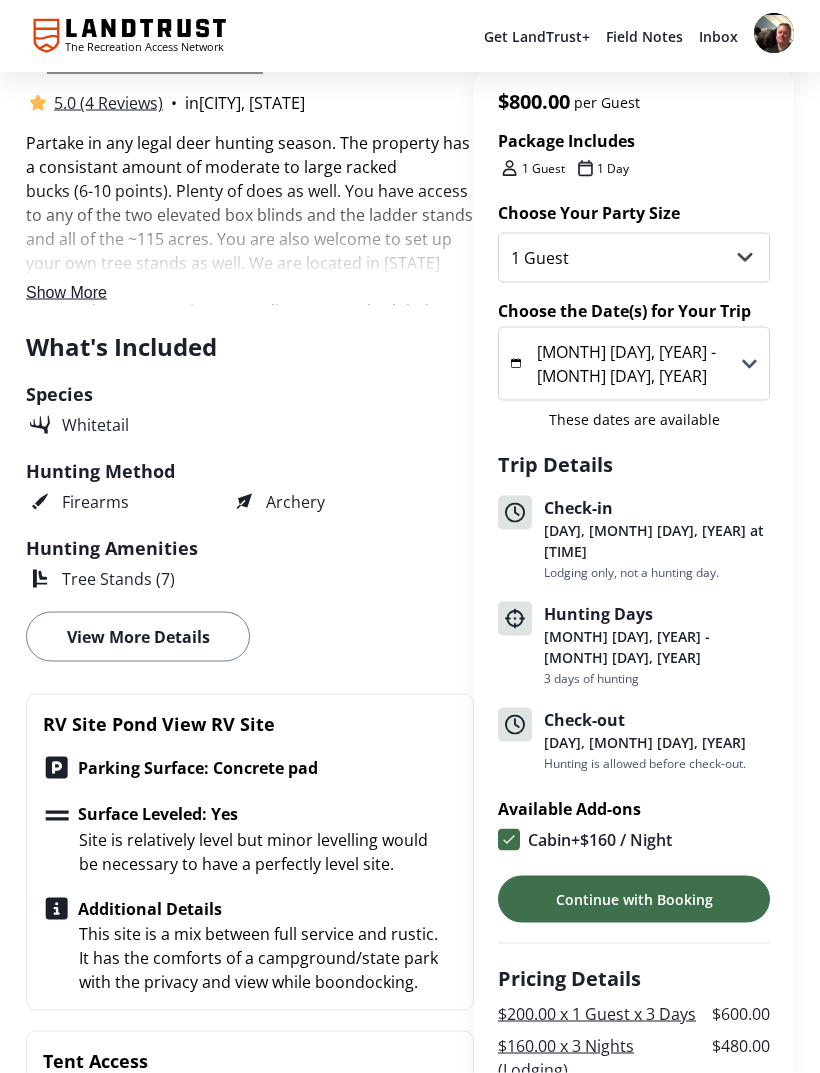 scroll, scrollTop: 470, scrollLeft: 0, axis: vertical 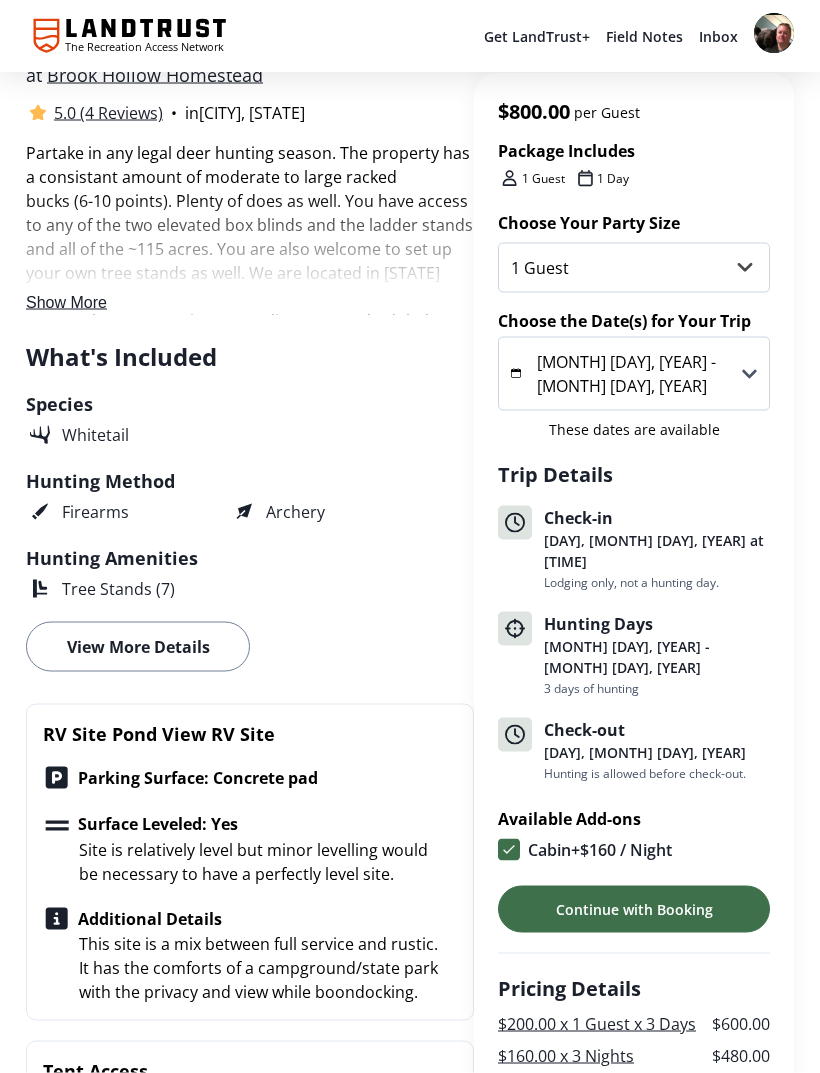 click on "[MONTH] [DAY], [YEAR] - [MONTH] [DAY], [YEAR]" at bounding box center [639, 374] 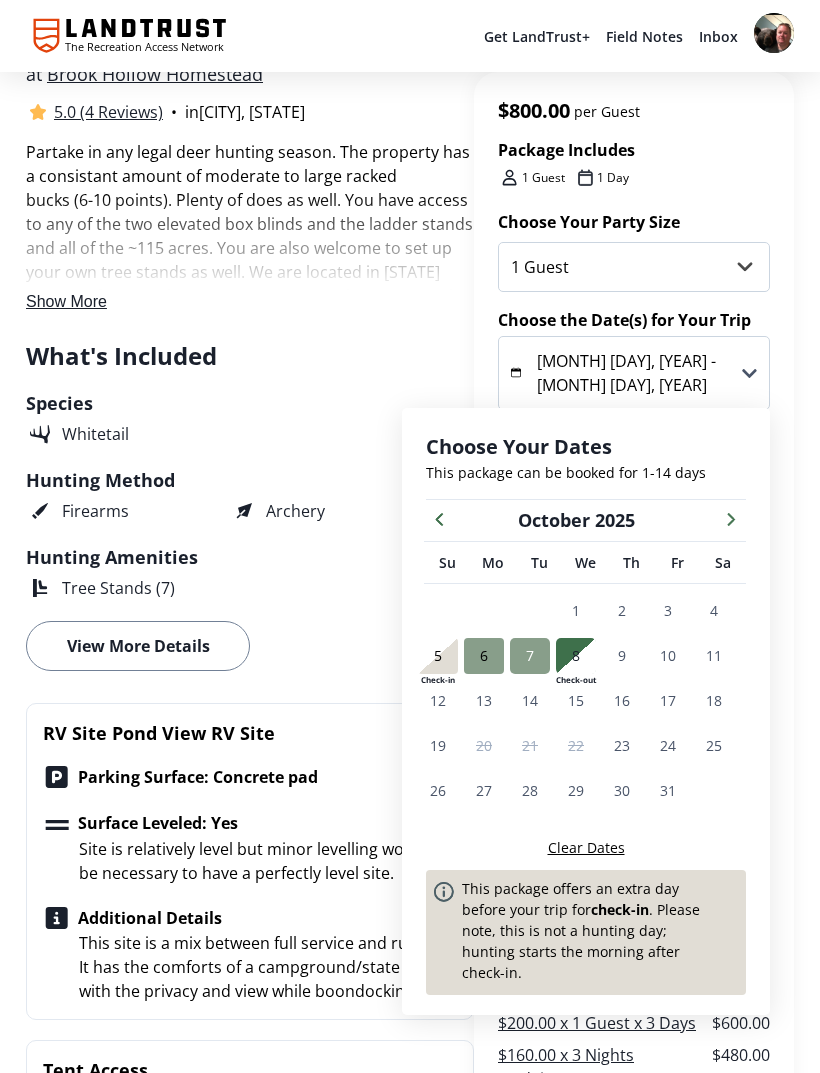 click at bounding box center [731, 518] 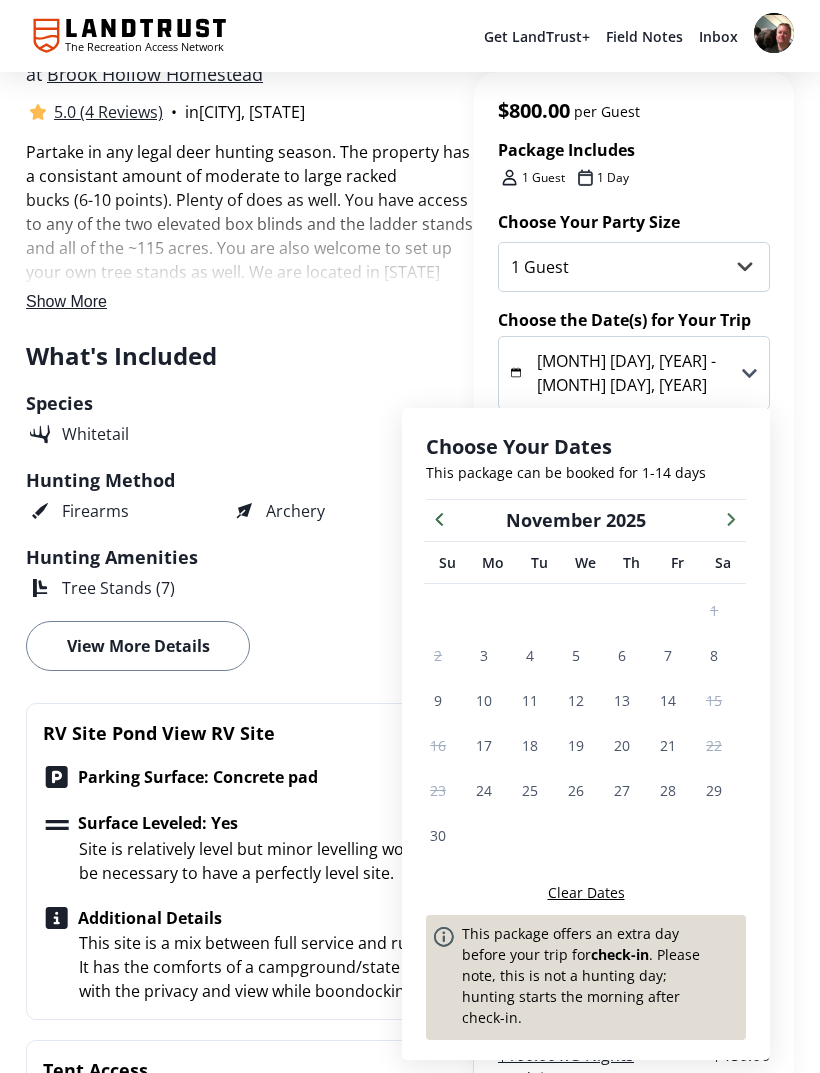 click on "17" at bounding box center [484, 745] 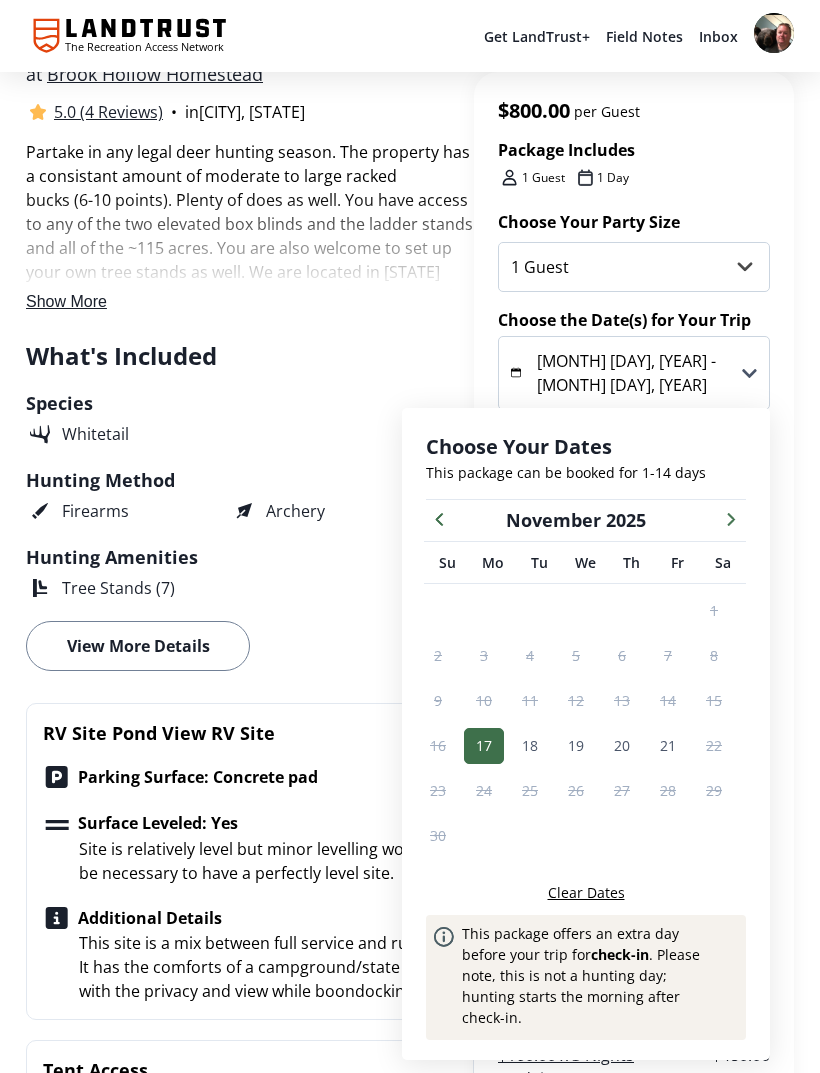 click on "18" at bounding box center [530, 745] 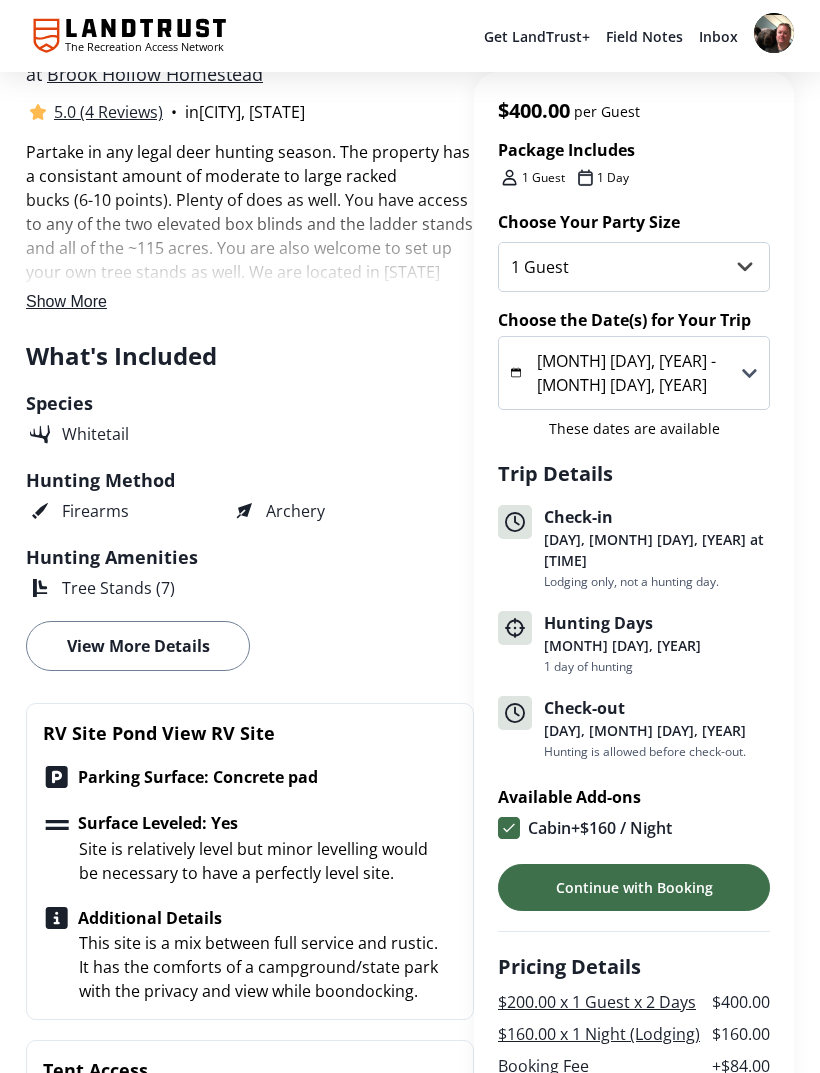click on "[MONTH] [DAY], [YEAR] - [MONTH] [DAY], [YEAR]" at bounding box center (634, 373) 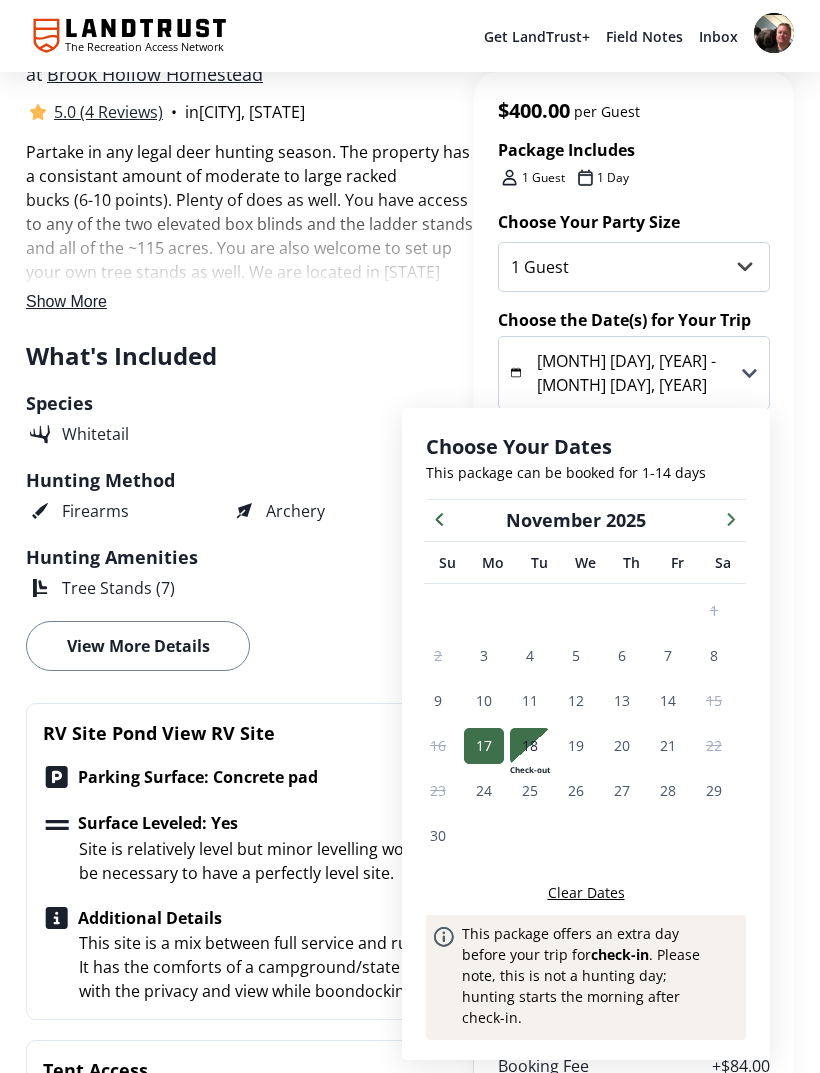 click on "17" at bounding box center [484, 745] 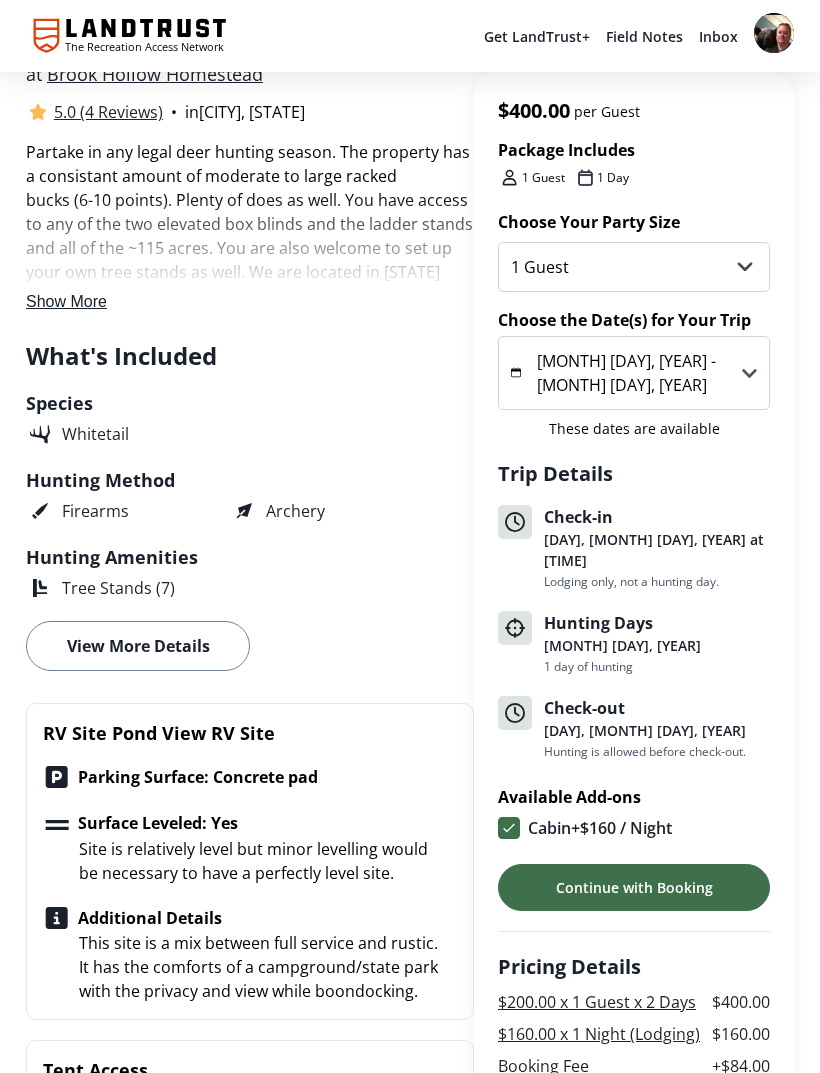 click 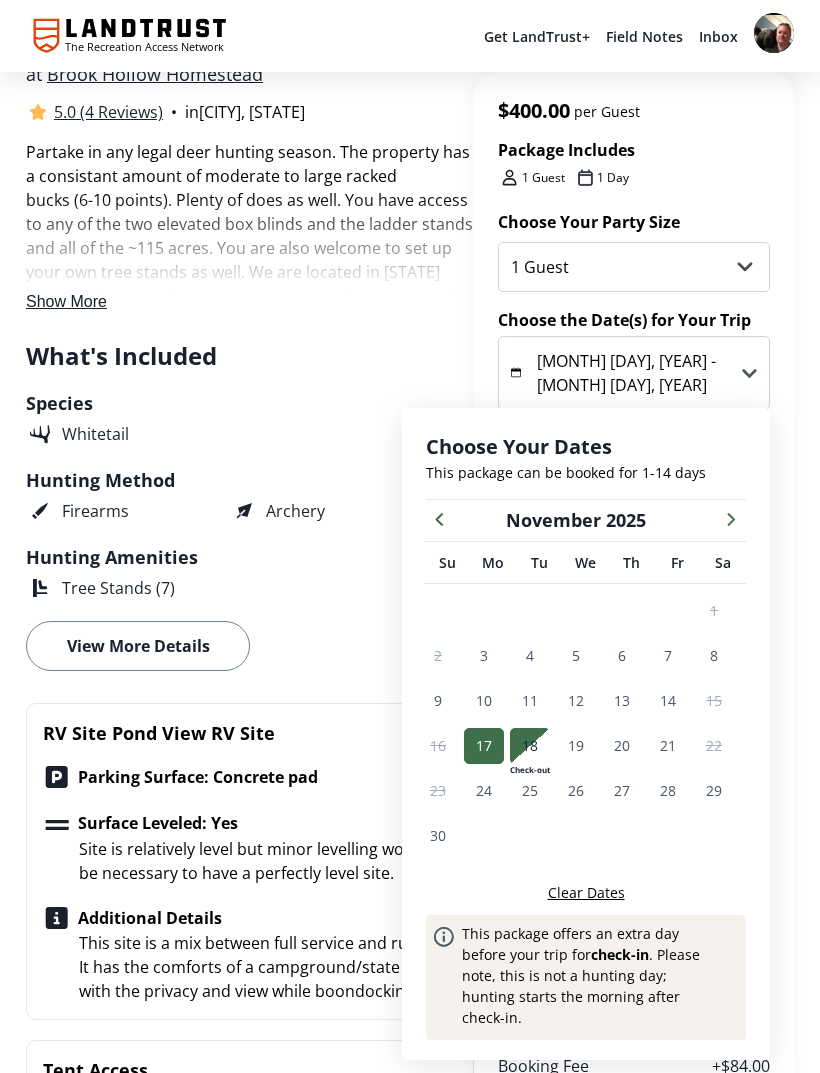 click on "Clear Dates" at bounding box center (586, 892) 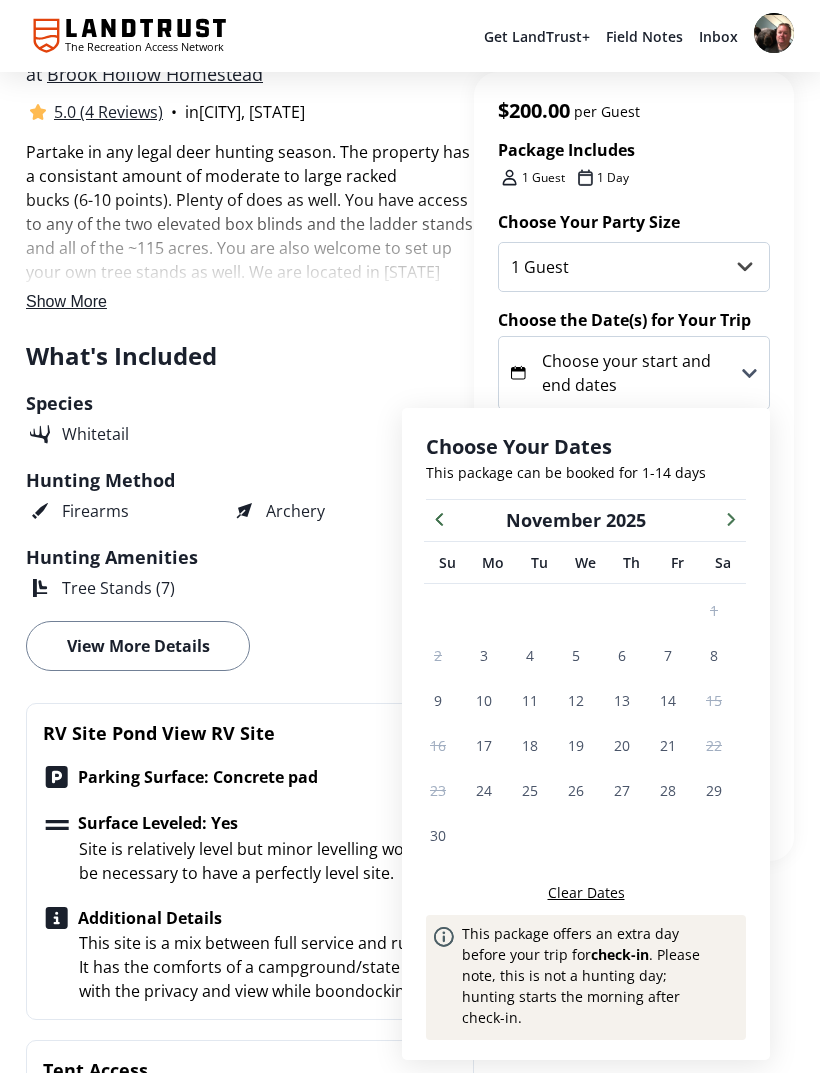 click on "18" at bounding box center (530, 745) 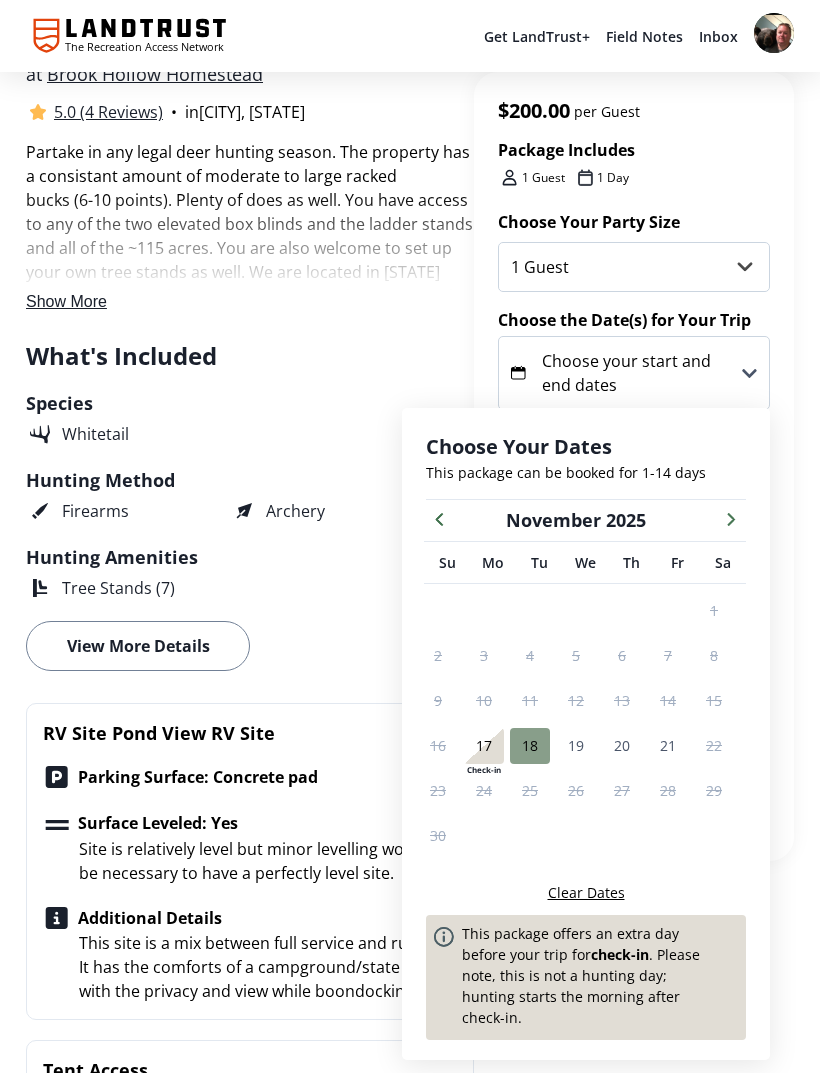click on "20" at bounding box center [622, 745] 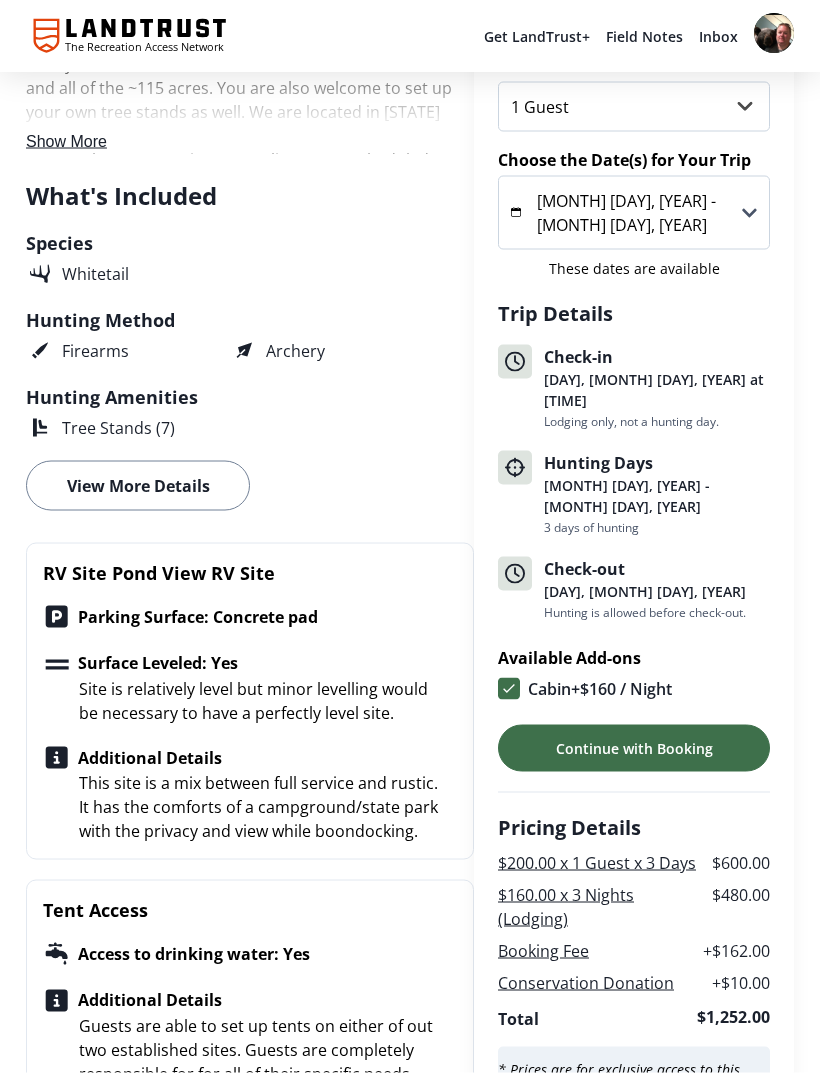 scroll, scrollTop: 633, scrollLeft: 0, axis: vertical 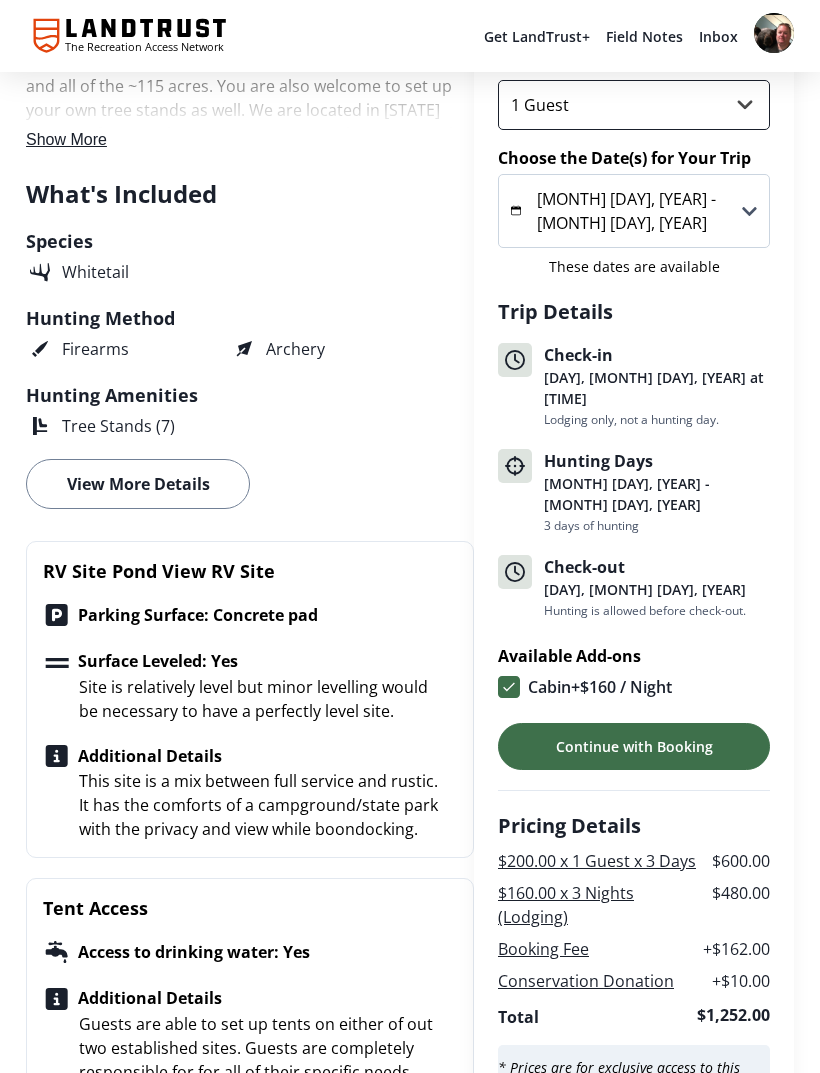 click on "1  Guest 2  Guests 3  Guests 4  Guests" at bounding box center [634, 105] 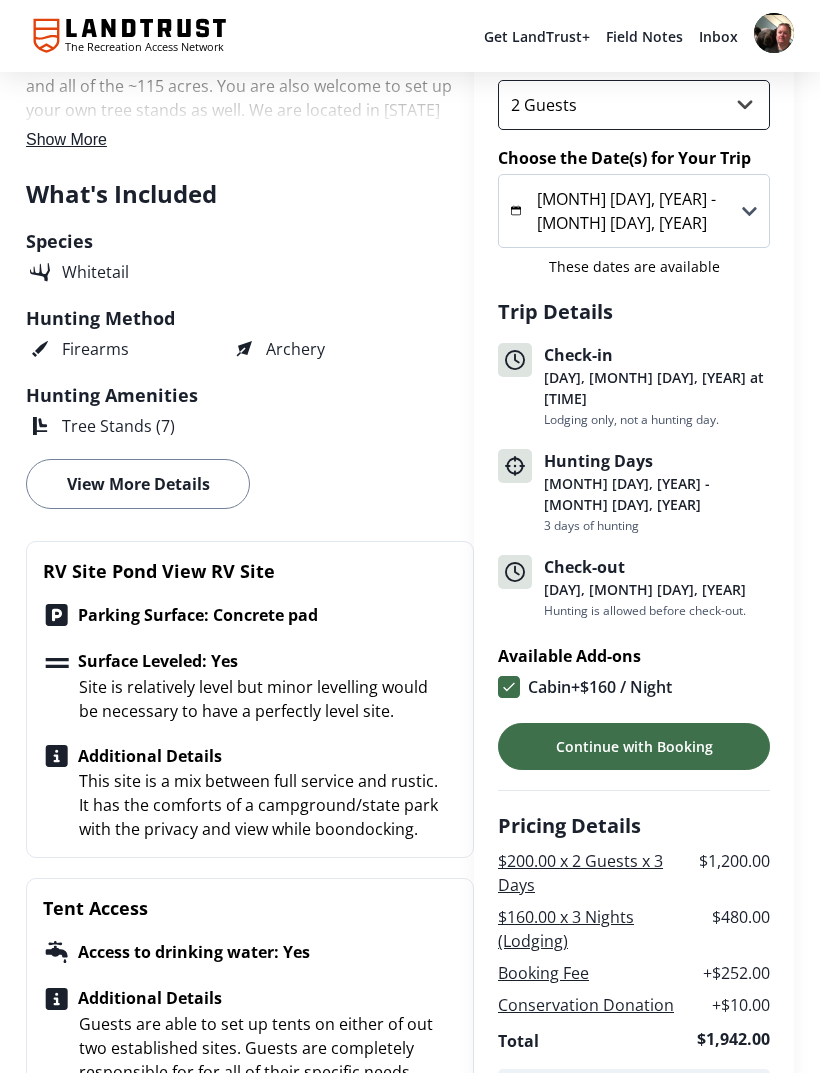 click on "1  Guest 2  Guests 3  Guests 4  Guests" at bounding box center [634, 105] 